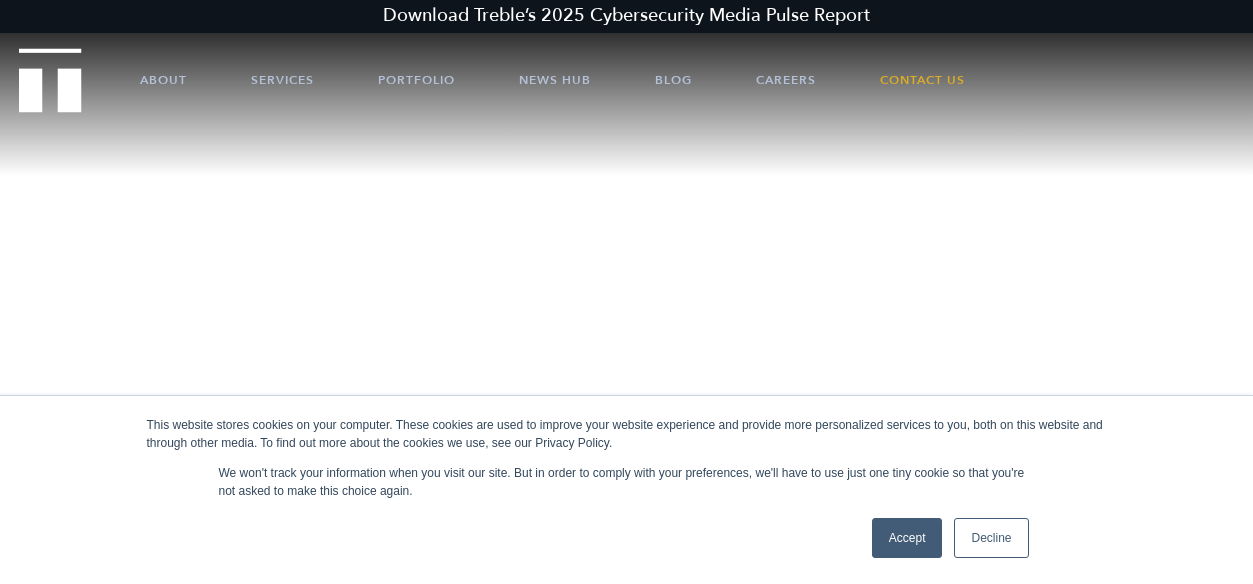 scroll, scrollTop: 0, scrollLeft: 0, axis: both 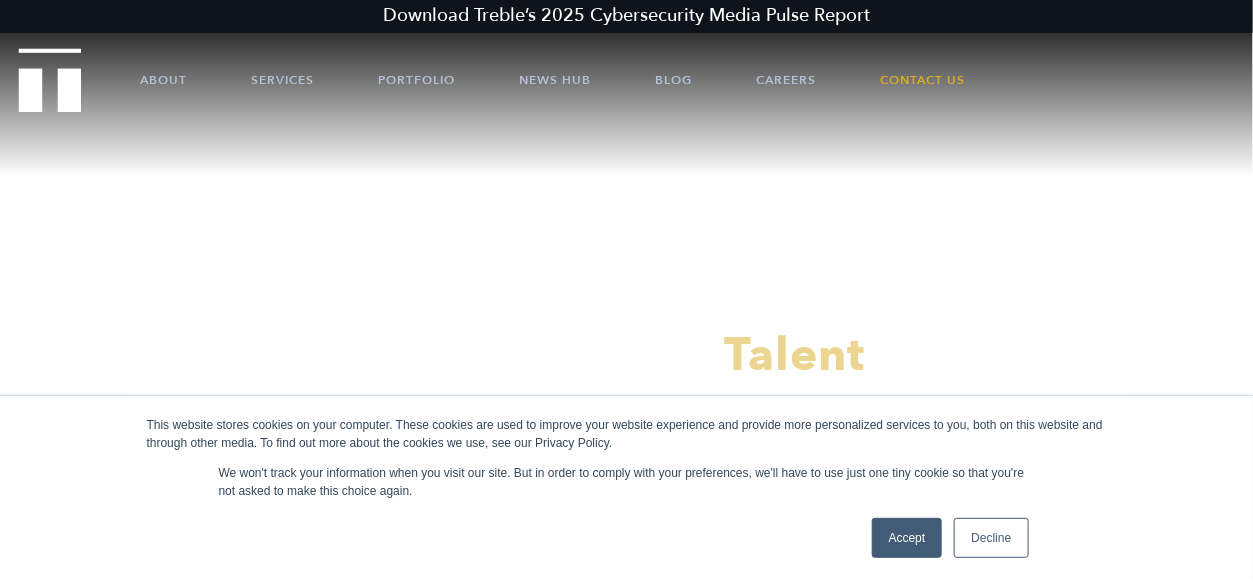 click on "Accept" at bounding box center [907, 538] 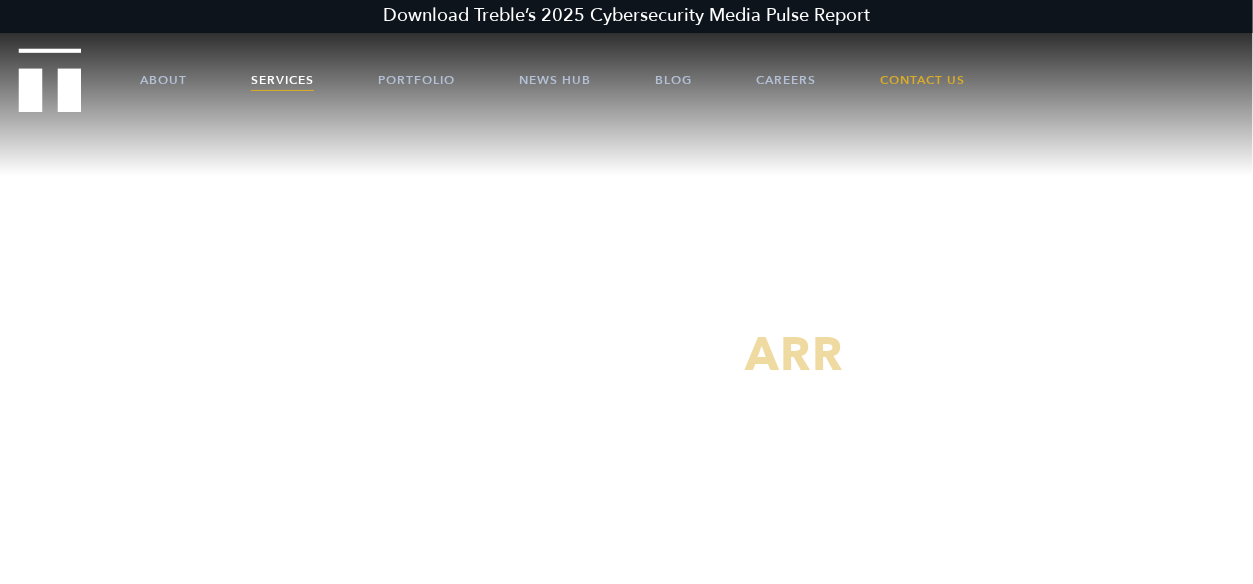 click on "Services" at bounding box center (282, 80) 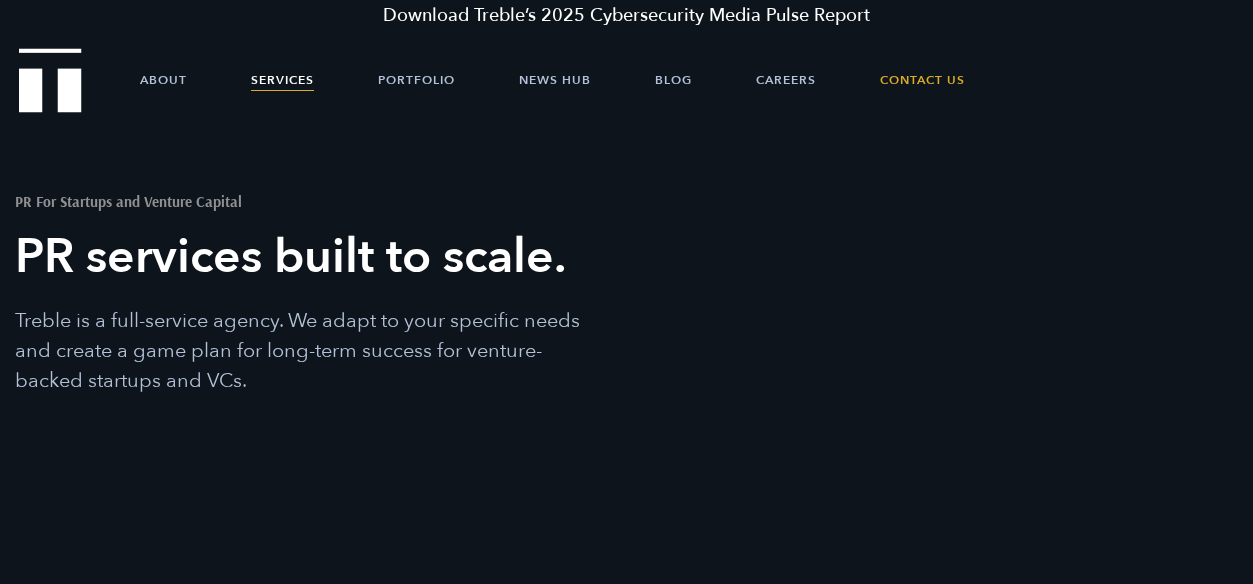 scroll, scrollTop: 0, scrollLeft: 0, axis: both 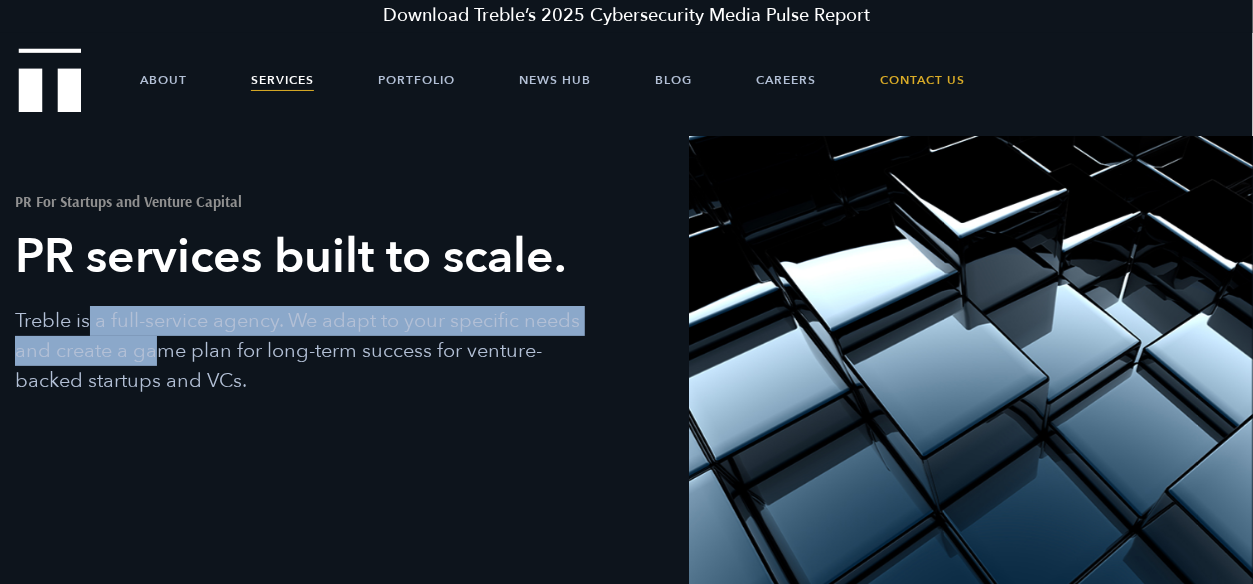 drag, startPoint x: 87, startPoint y: 326, endPoint x: 152, endPoint y: 362, distance: 74.30343 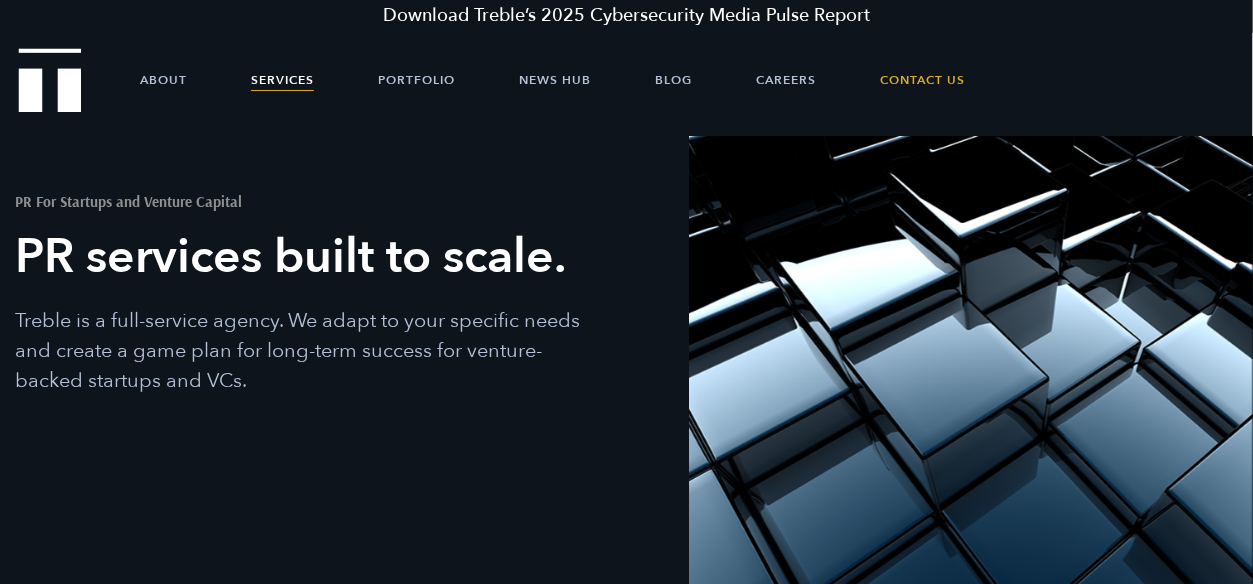 click on "Treble is a full-service agency. We adapt to your specific needs and create a game plan for long-term success for venture-backed startups and VCs." at bounding box center (303, 351) 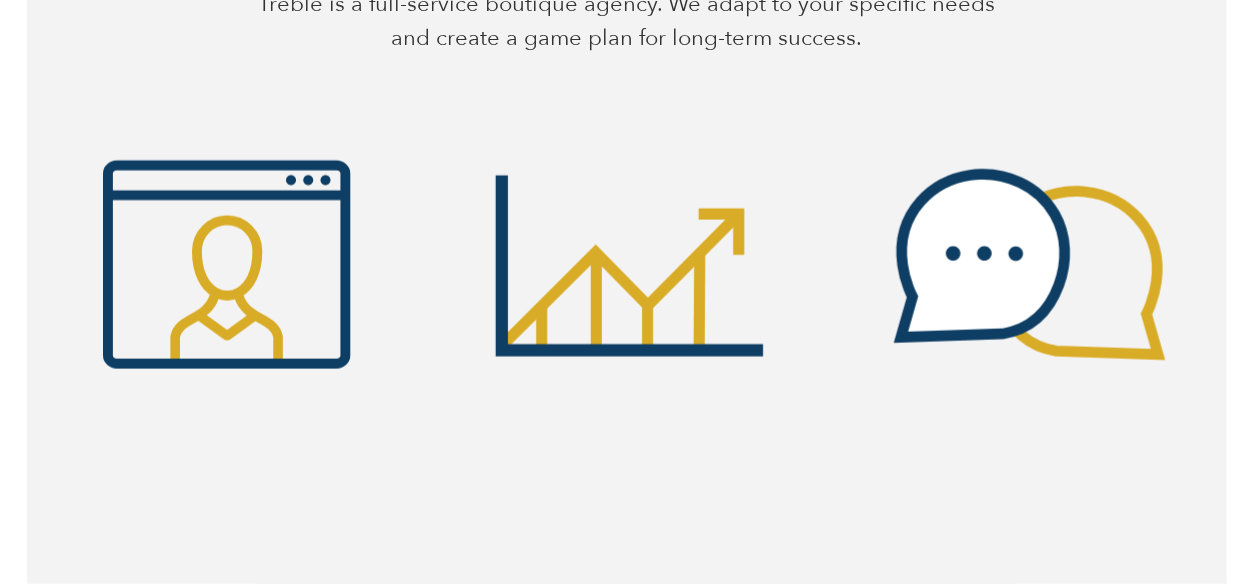 scroll, scrollTop: 1090, scrollLeft: 0, axis: vertical 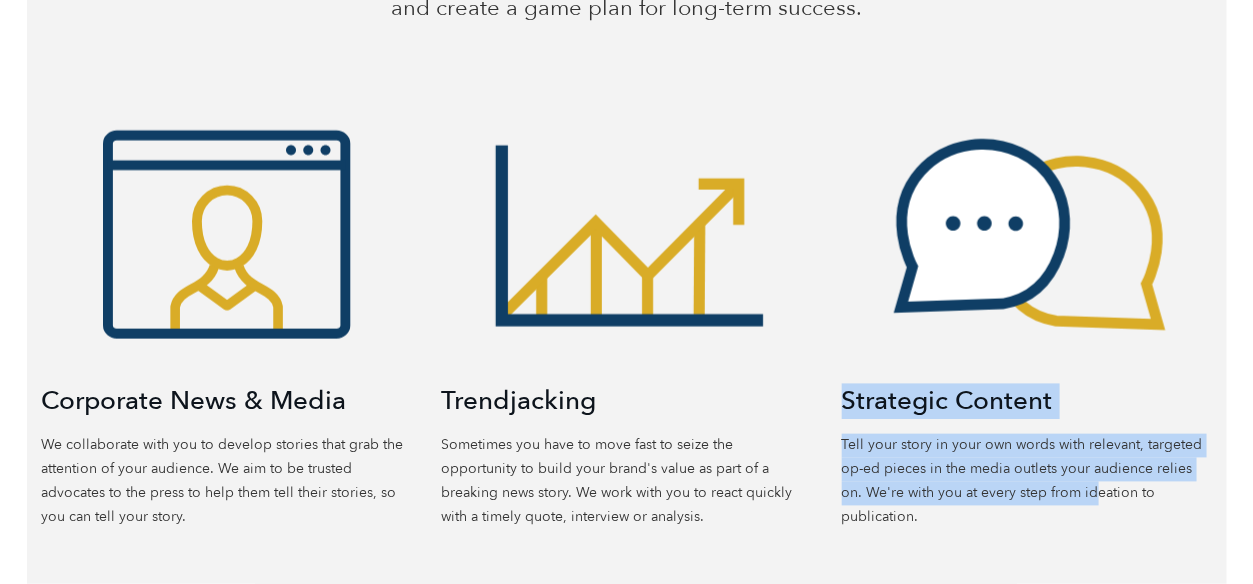drag, startPoint x: 926, startPoint y: 384, endPoint x: 1072, endPoint y: 486, distance: 178.10109 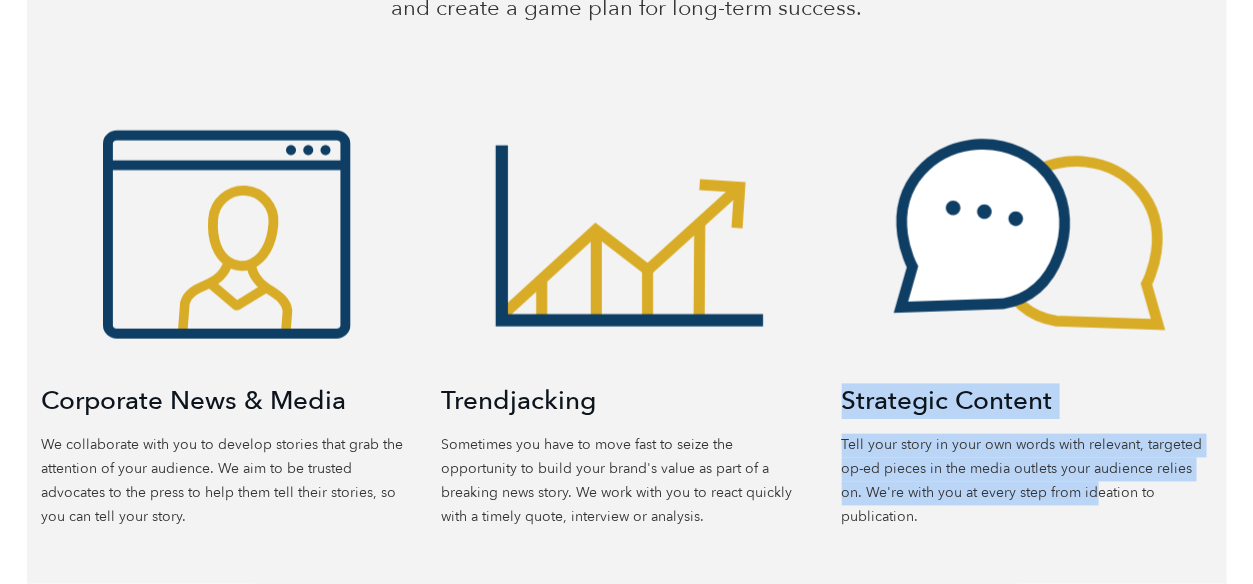 drag, startPoint x: 1072, startPoint y: 486, endPoint x: 947, endPoint y: 458, distance: 128.09763 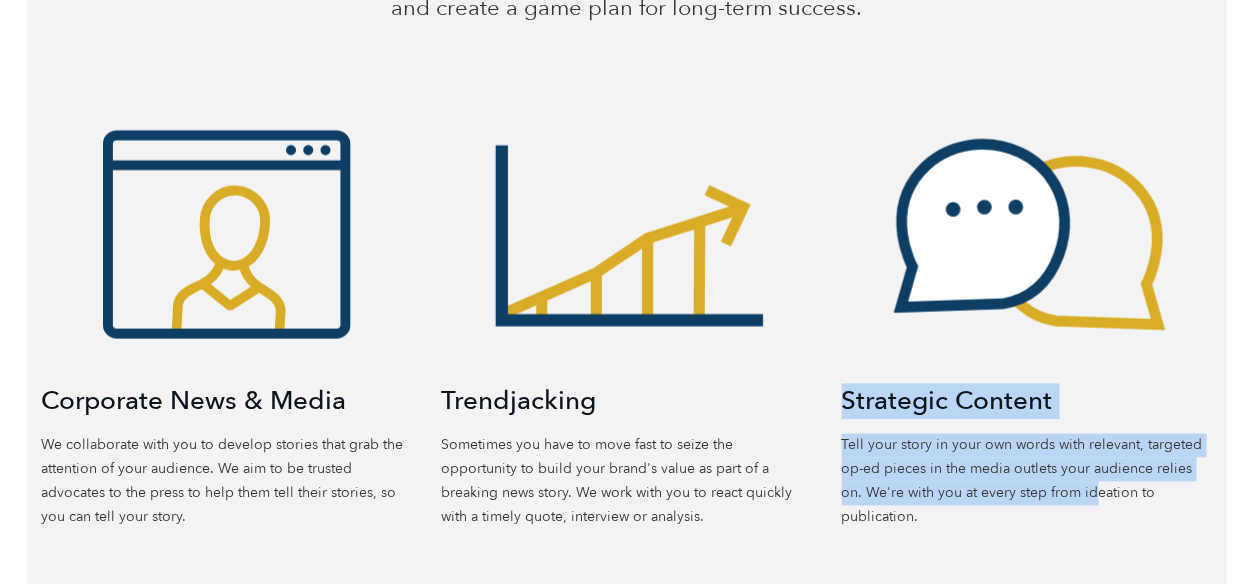 click on "Tell your story in your own words with relevant, targeted op-ed pieces in the media outlets your audience relies on. We're with you at every step from ideation to publication." at bounding box center [1027, 482] 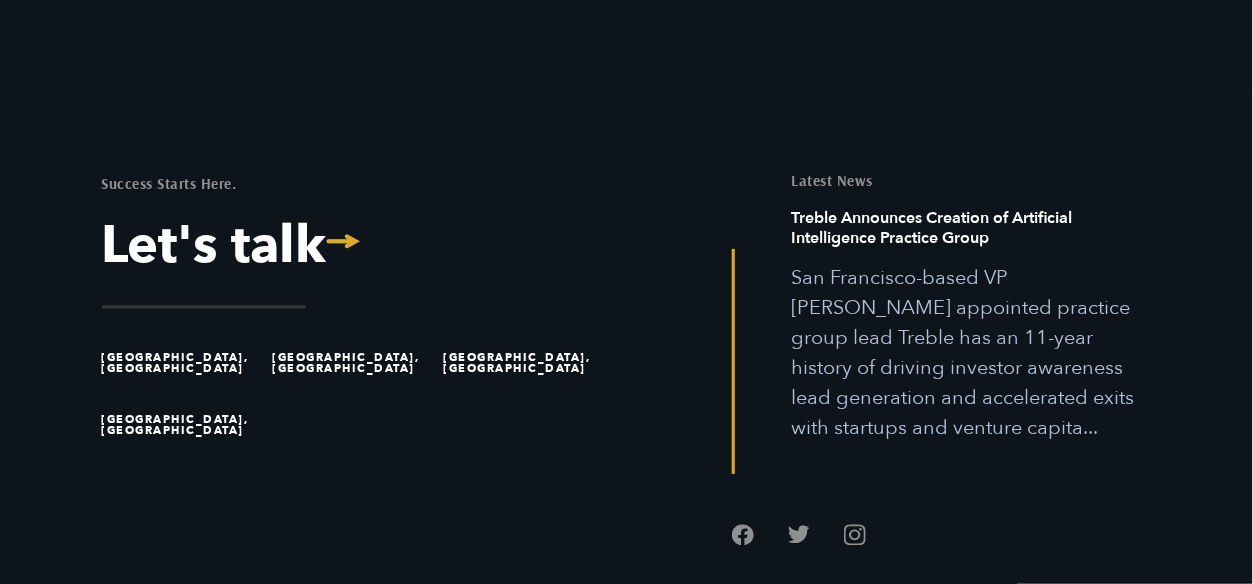 scroll, scrollTop: 6454, scrollLeft: 0, axis: vertical 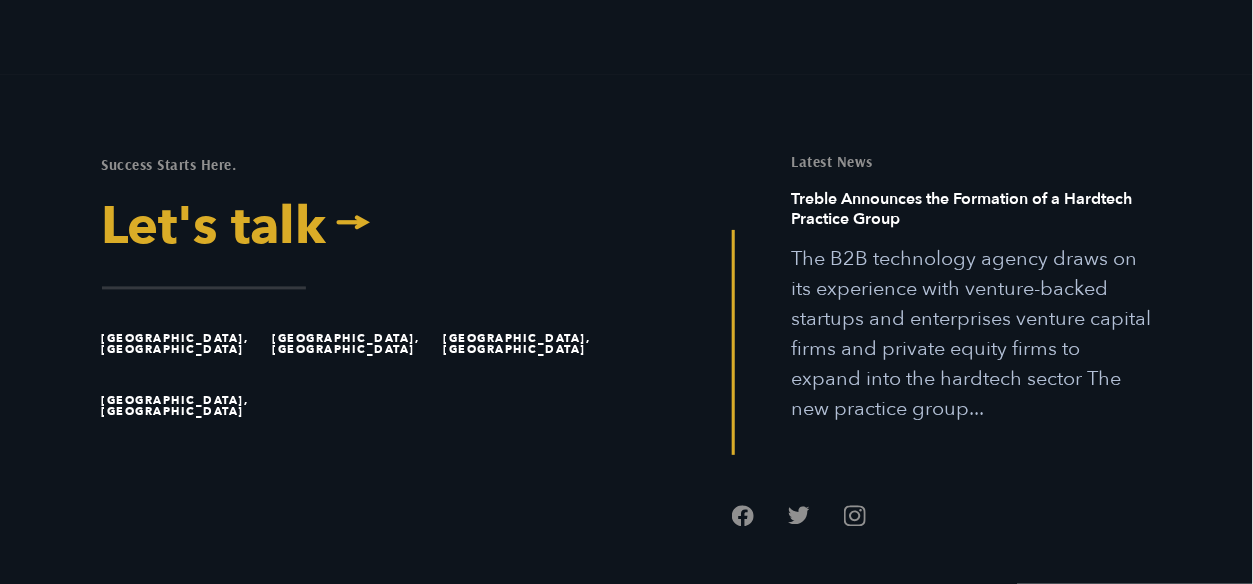 click on "Let's talk  ⟶" at bounding box center [357, 228] 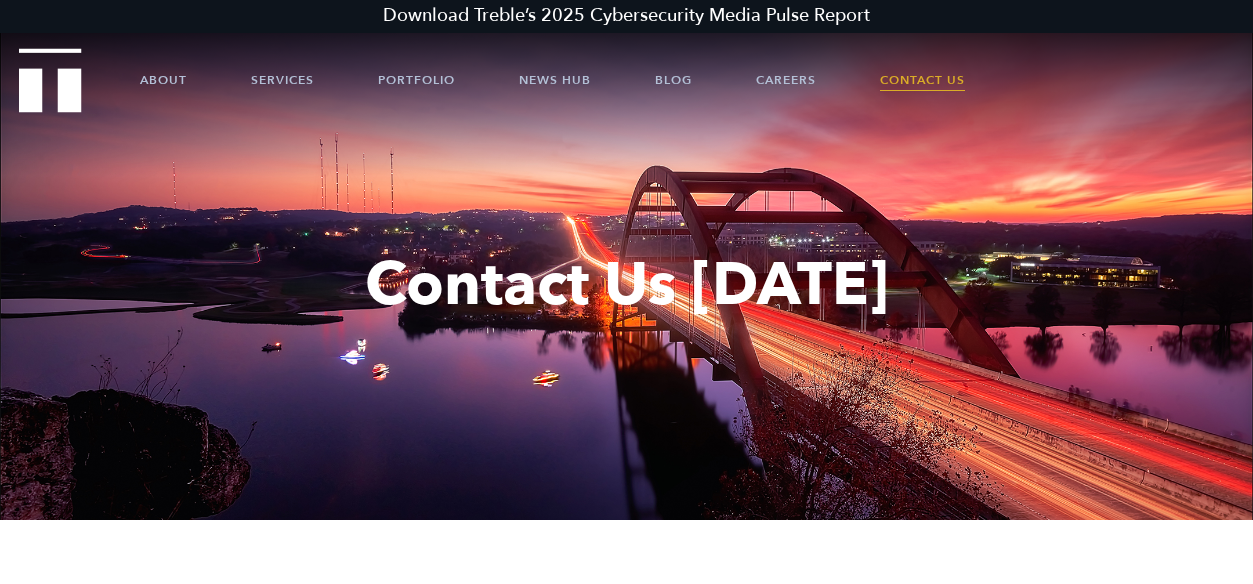 scroll, scrollTop: 0, scrollLeft: 0, axis: both 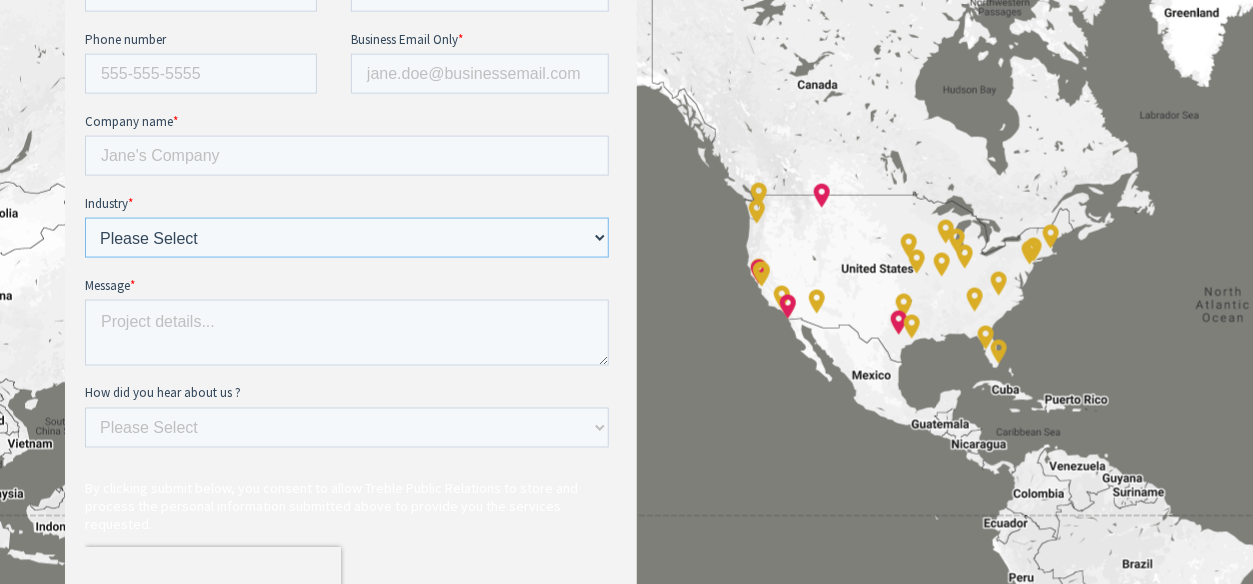 click on "Please Select E-commerce AI API Big Data Bio Tech (including Life Sciences) Blockchain Cloud Cyber Security DevOps Ed Tech Edge Enterprise Tech FinTech Green Energy Health Tech IoT Kubernetes Machine Learning Mobile / Telecoms OpenSource SaaS Smart Cities Venture Capital Other" at bounding box center (346, 239) 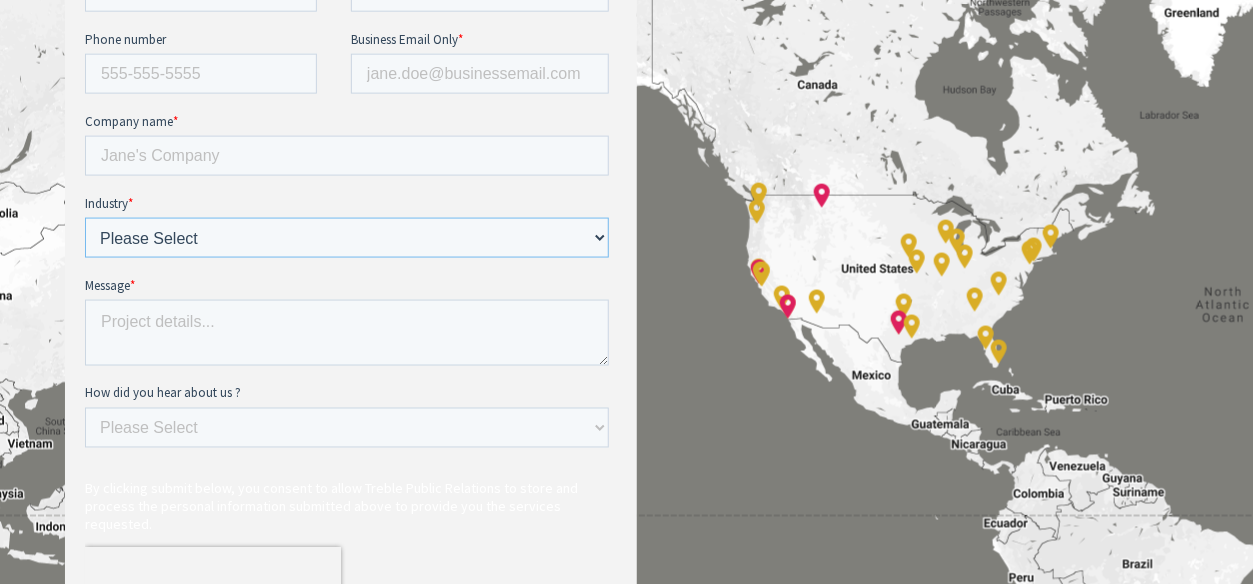 select on "Venture Capital" 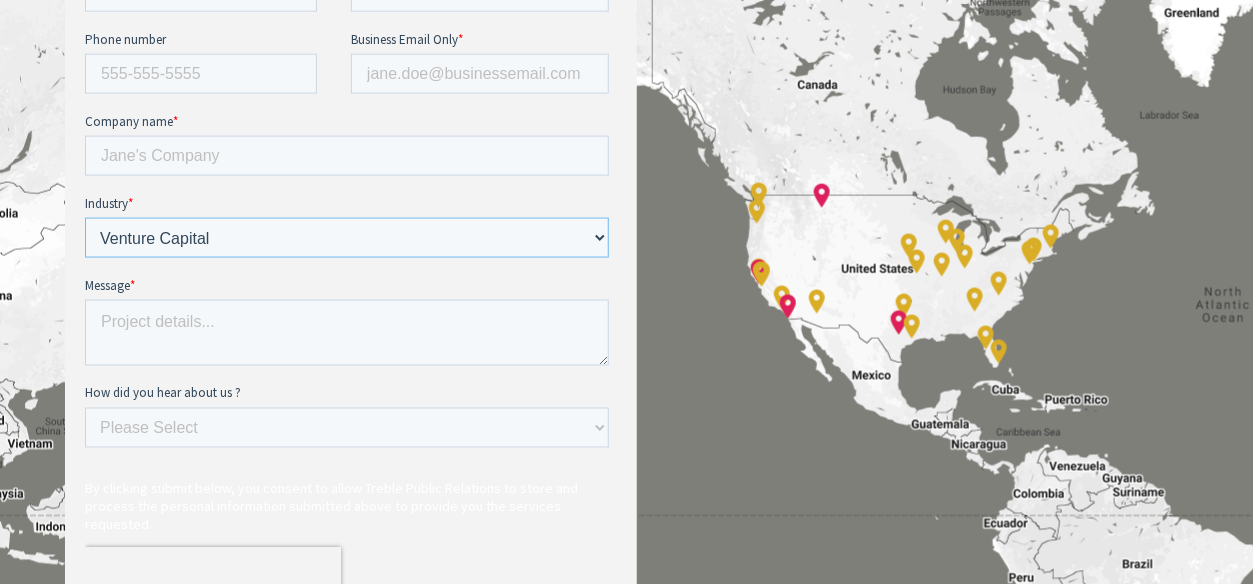 click on "Please Select E-commerce AI API Big Data Bio Tech (including Life Sciences) Blockchain Cloud Cyber Security DevOps Ed Tech Edge Enterprise Tech FinTech Green Energy Health Tech IoT Kubernetes Machine Learning Mobile / Telecoms OpenSource SaaS Smart Cities Venture Capital Other" at bounding box center (346, 239) 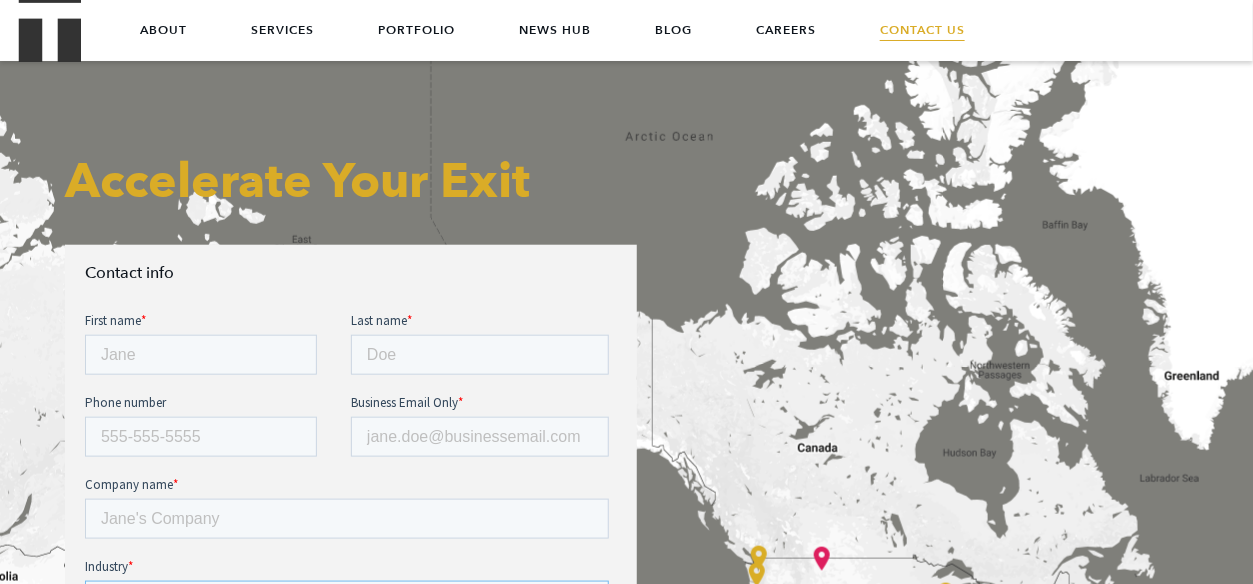 scroll, scrollTop: 545, scrollLeft: 0, axis: vertical 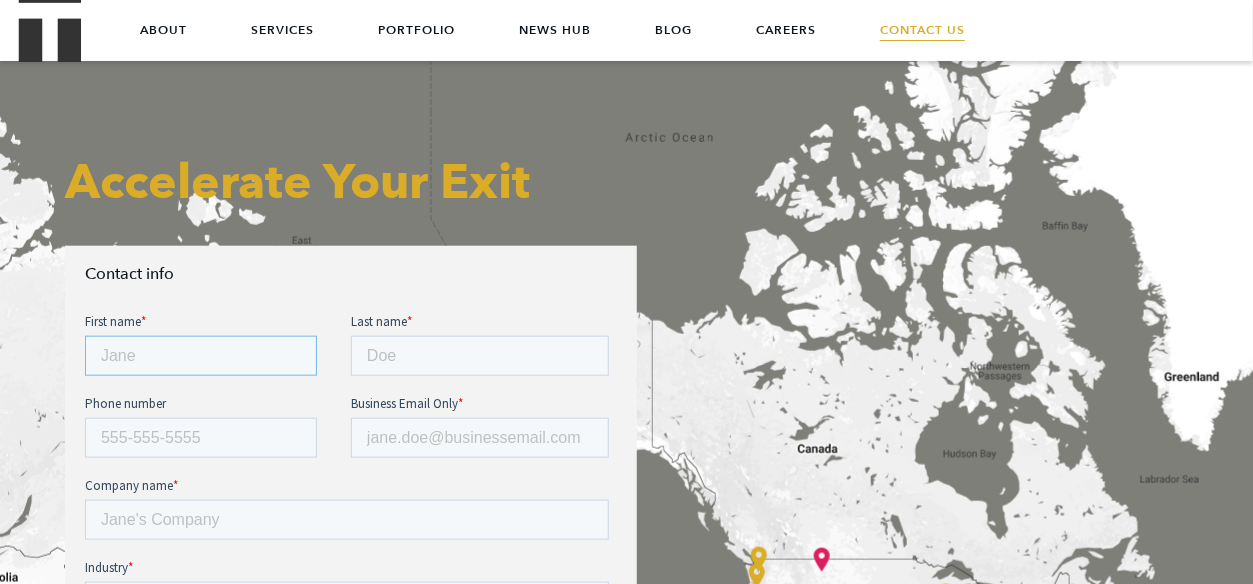 click on "First name *" at bounding box center [200, 355] 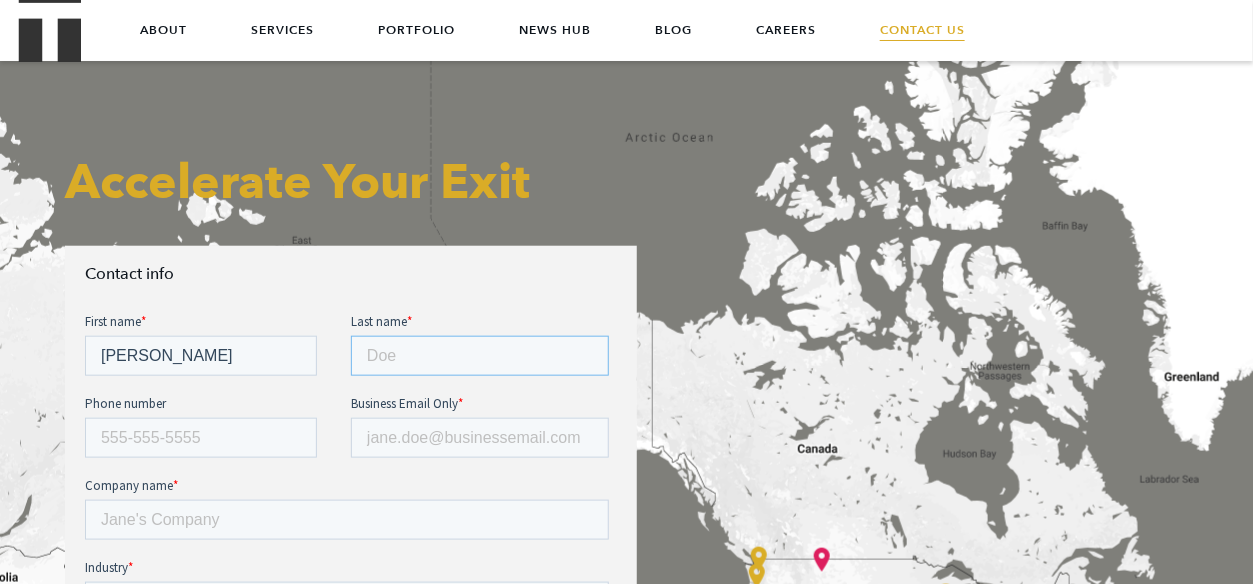click on "Last name *" at bounding box center (479, 355) 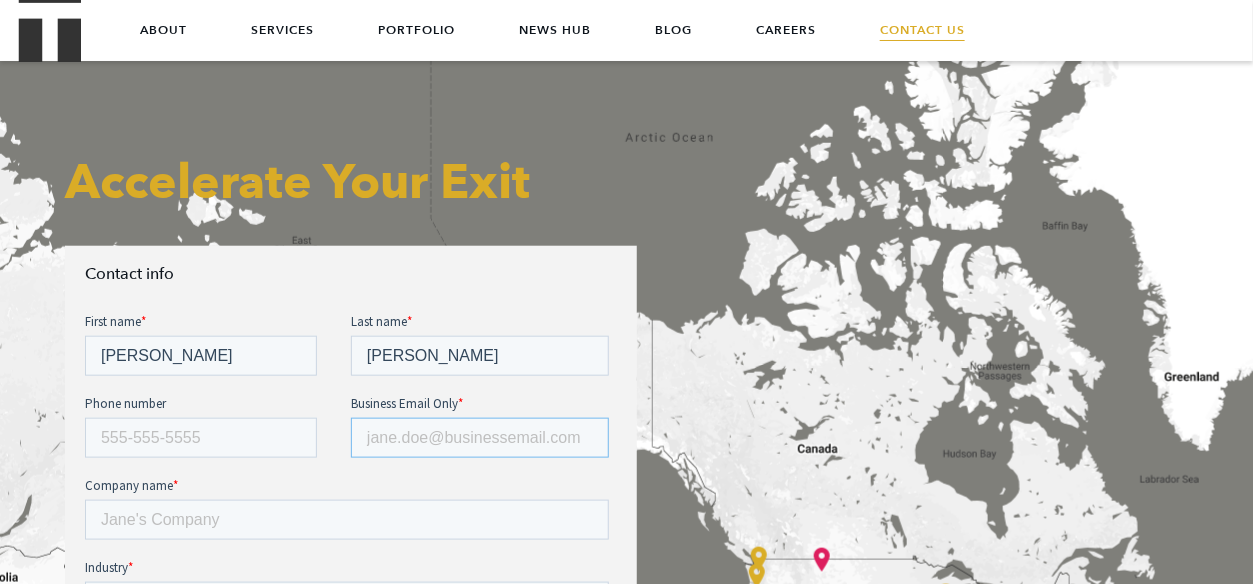 click on "Business Email Only *" at bounding box center [479, 437] 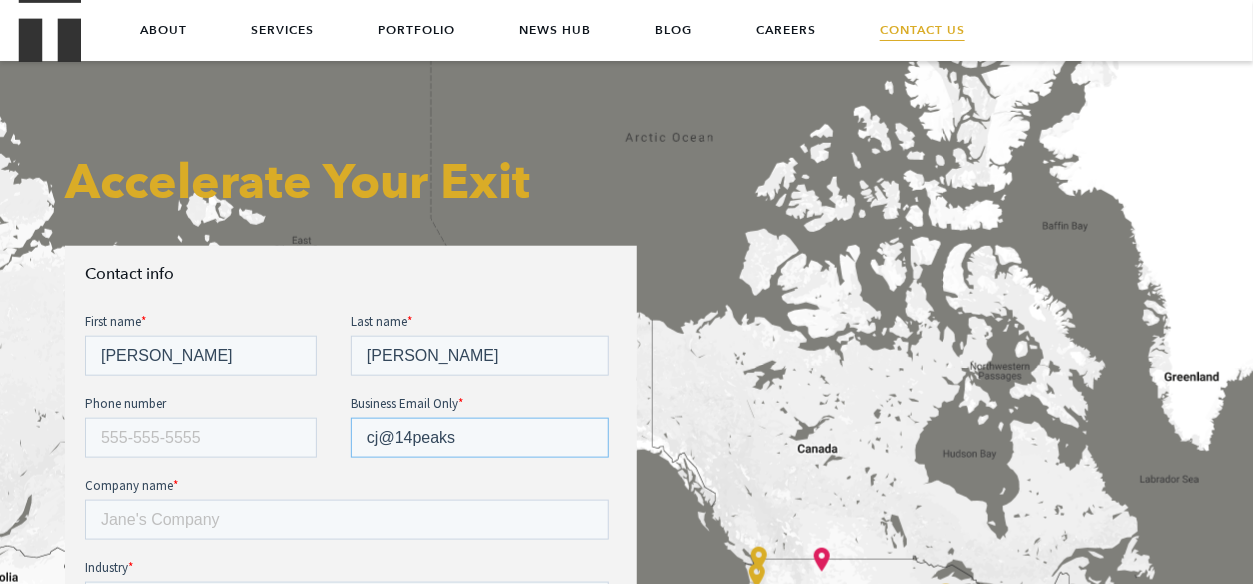 type on "[EMAIL_ADDRESS][DOMAIN_NAME]" 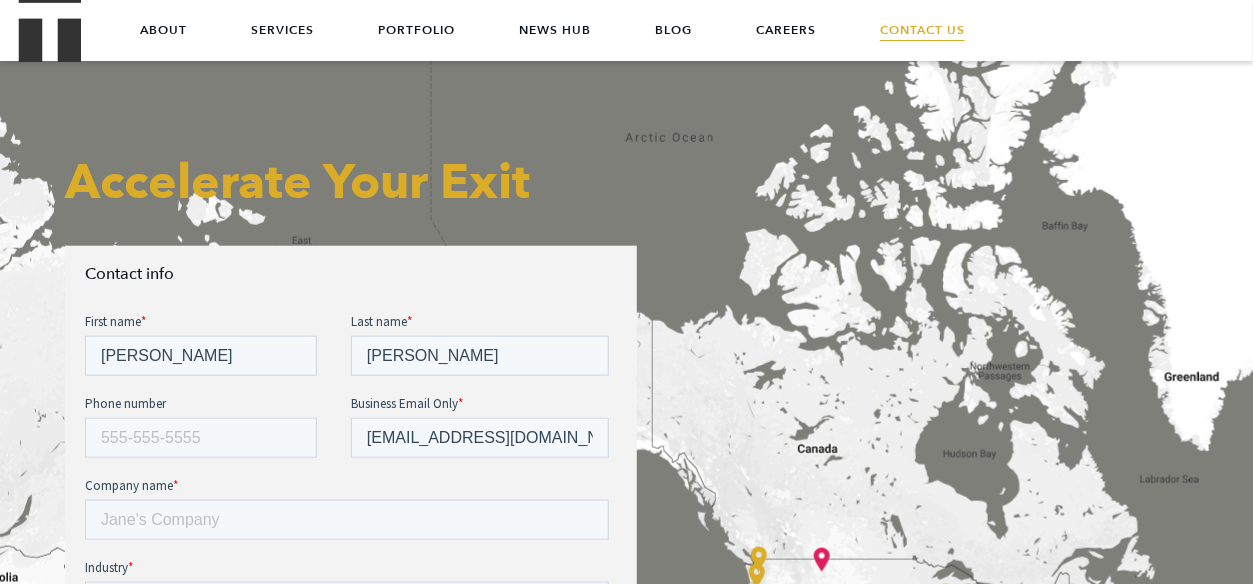 click on "Company name *" at bounding box center [350, 485] 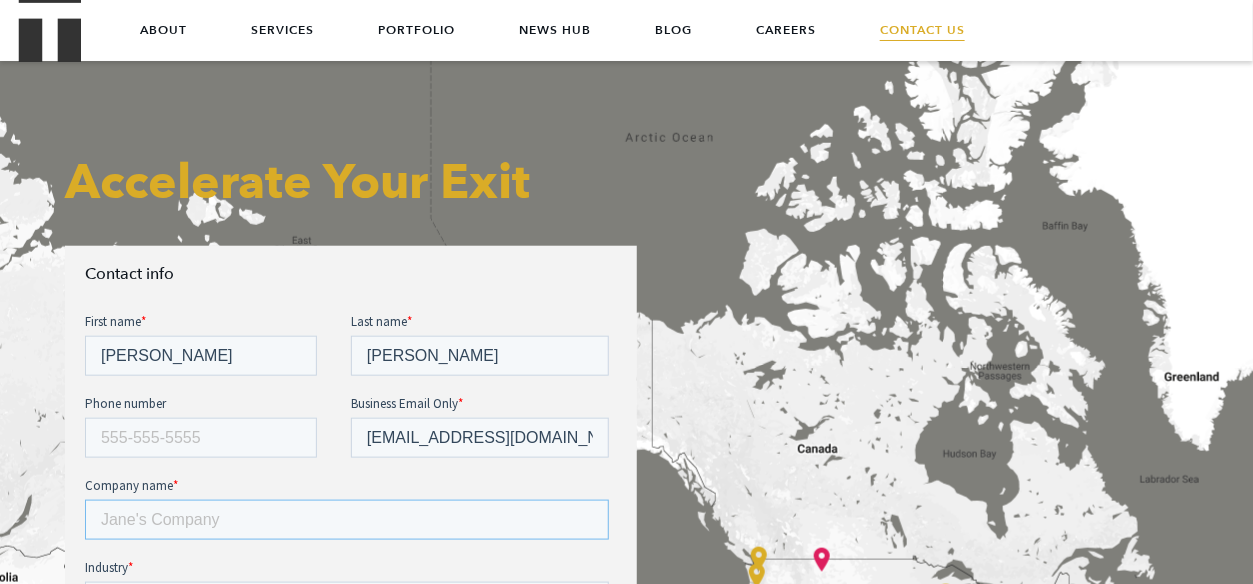 click on "Company name *" at bounding box center (346, 519) 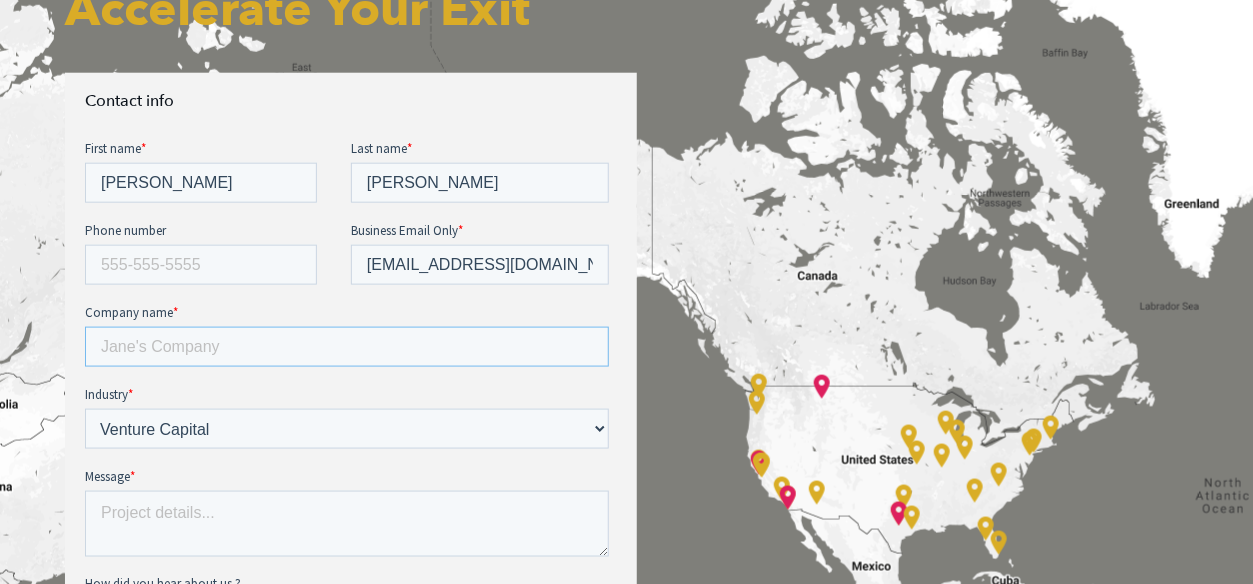 scroll, scrollTop: 727, scrollLeft: 0, axis: vertical 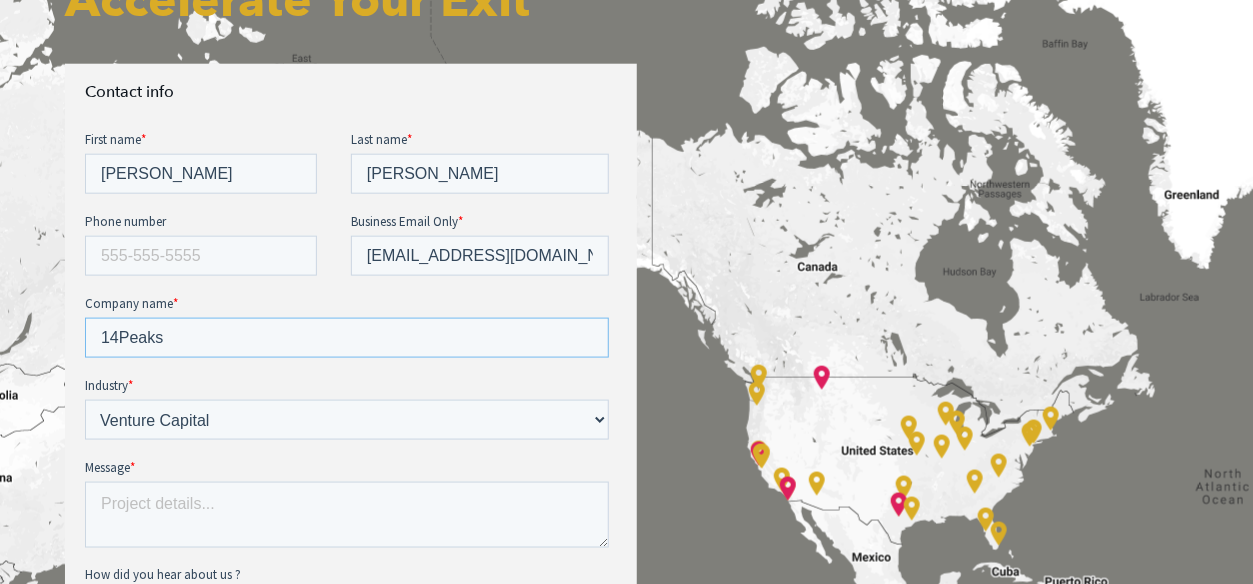 type on "14Peaks Capital" 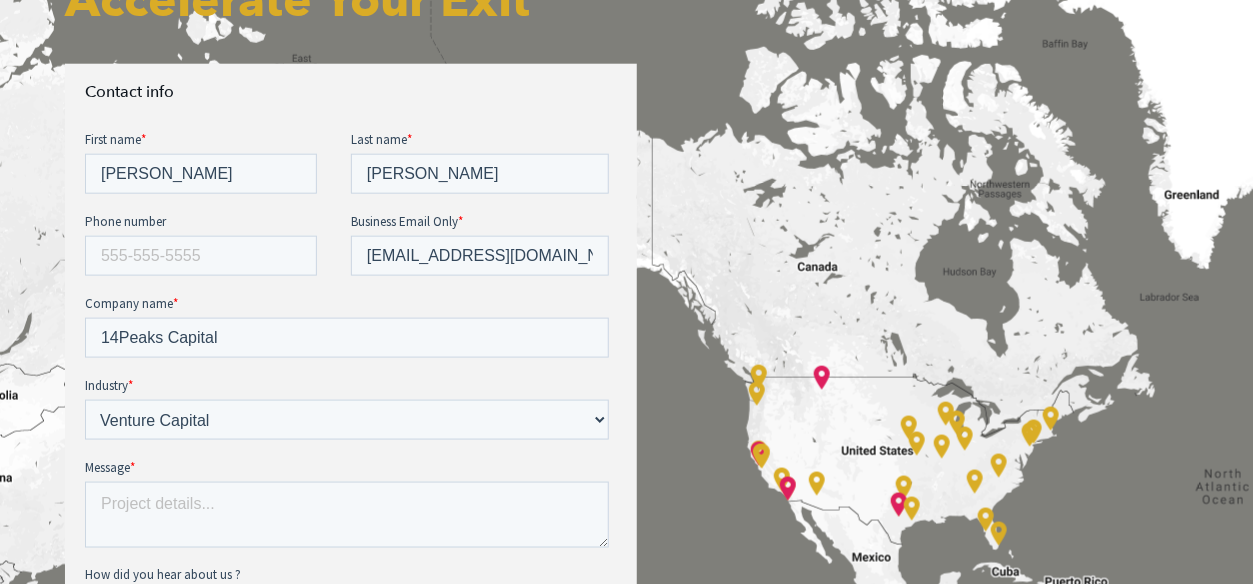 click on "Message *" at bounding box center [350, 467] 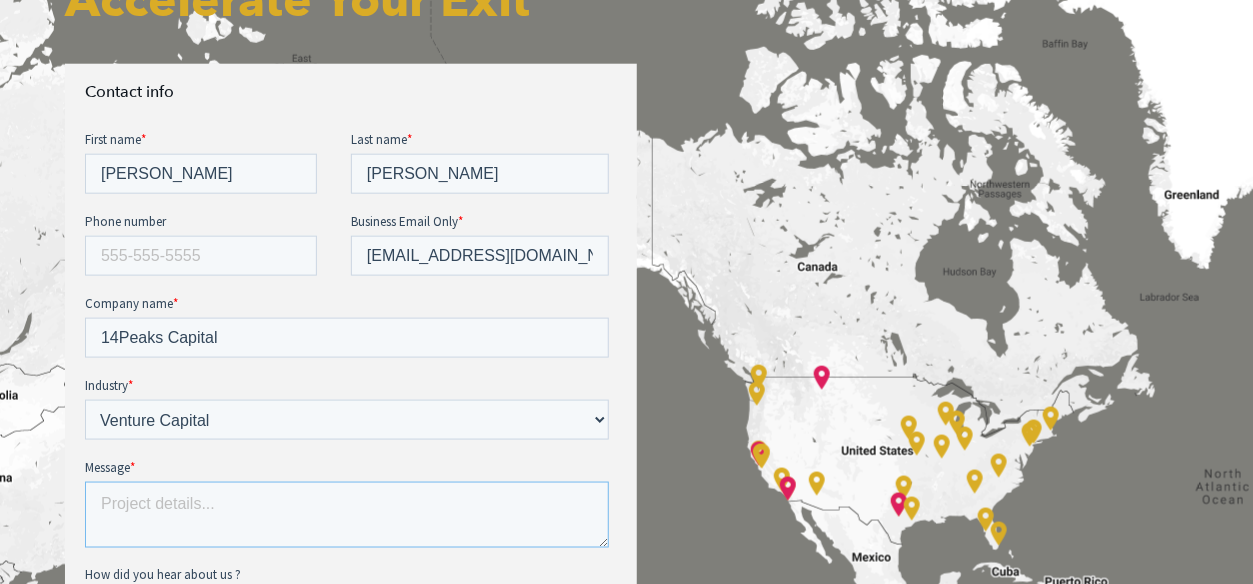 click on "Message *" at bounding box center (346, 514) 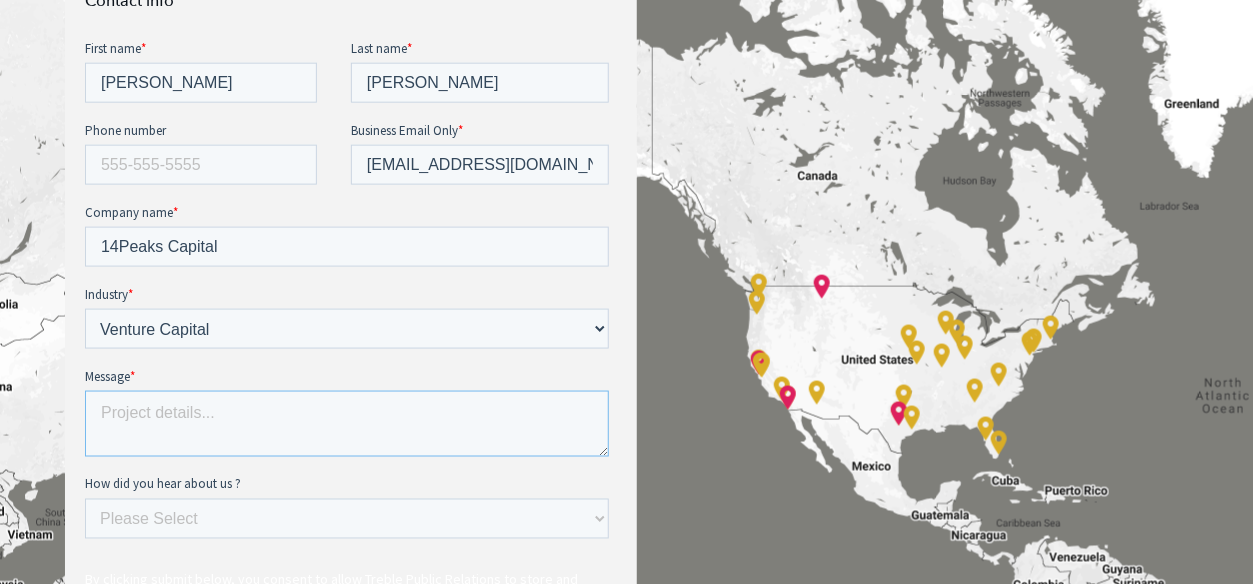 scroll, scrollTop: 909, scrollLeft: 0, axis: vertical 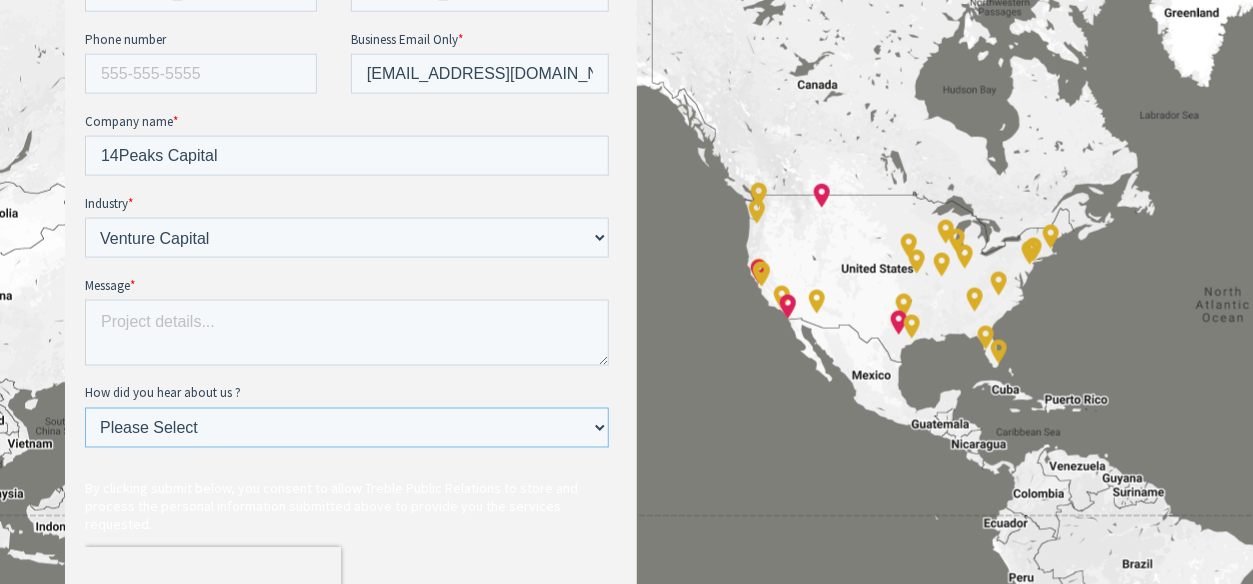 click on "Please Select Ad online Social media Video Another website Word of mouth Job listing Search online" at bounding box center [346, 429] 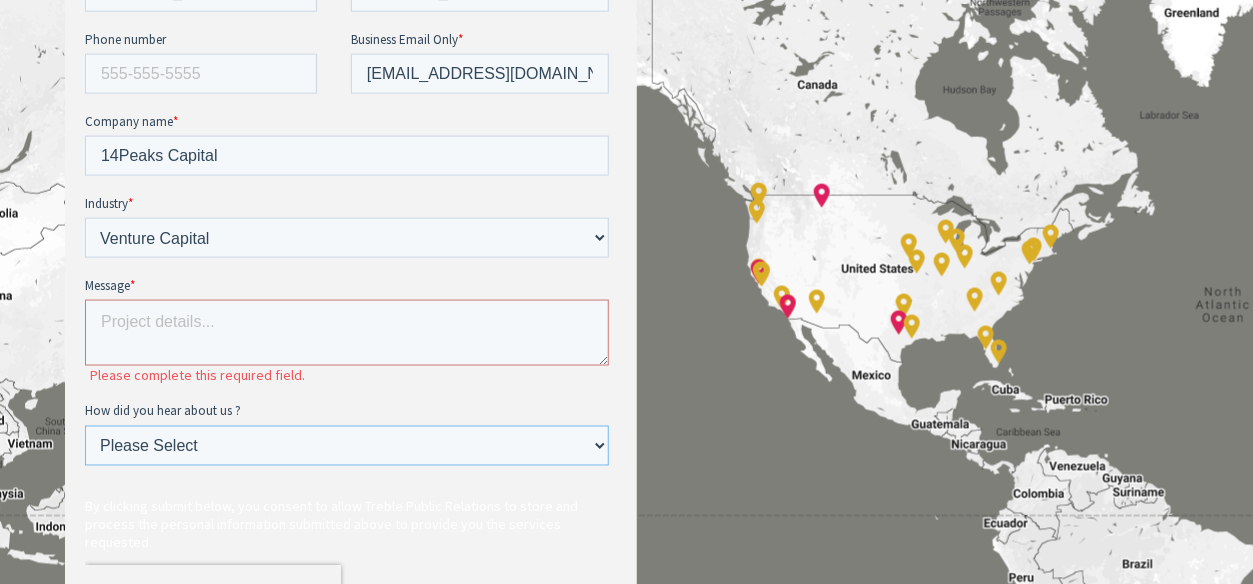 select on "Search online" 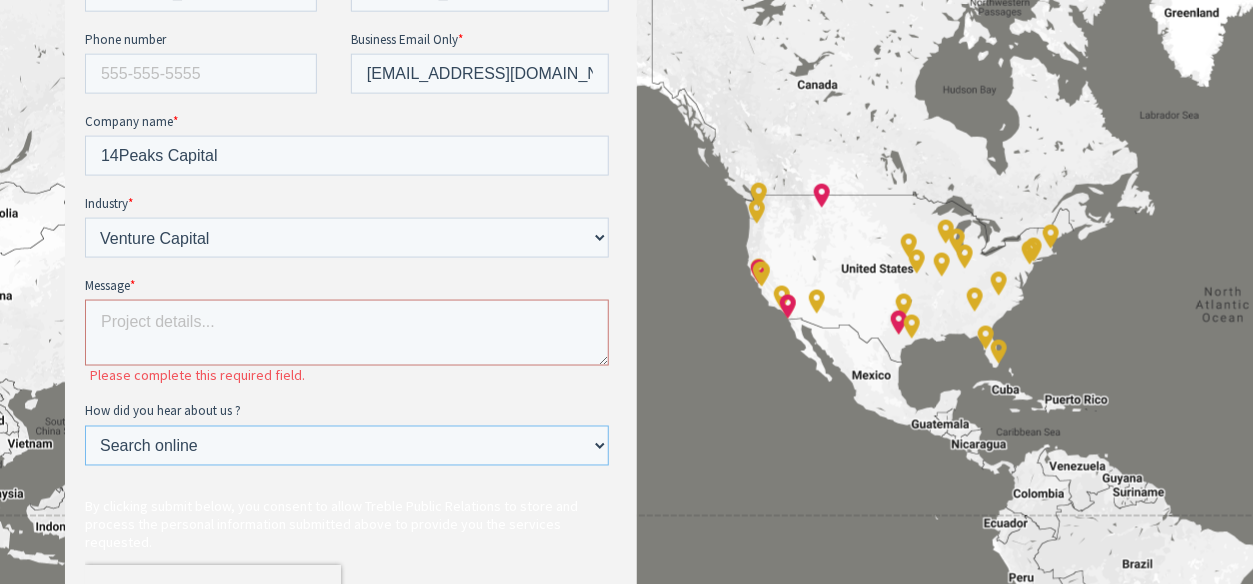 click on "Please Select Ad online Social media Video Another website Word of mouth Job listing Search online" at bounding box center (346, 447) 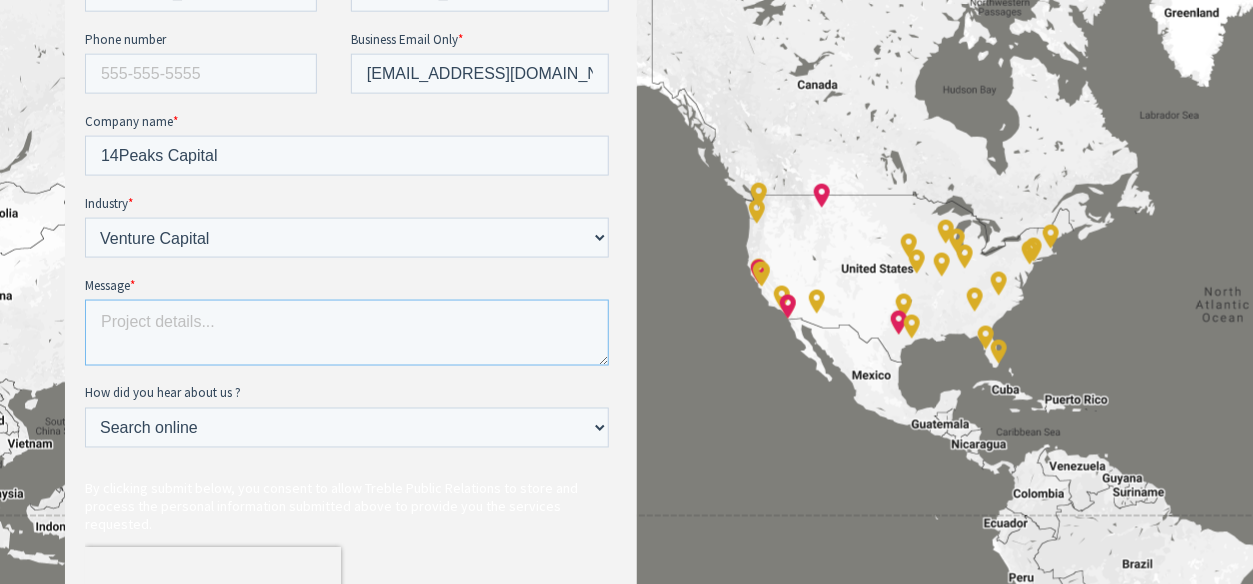 click on "Message *" at bounding box center [346, 334] 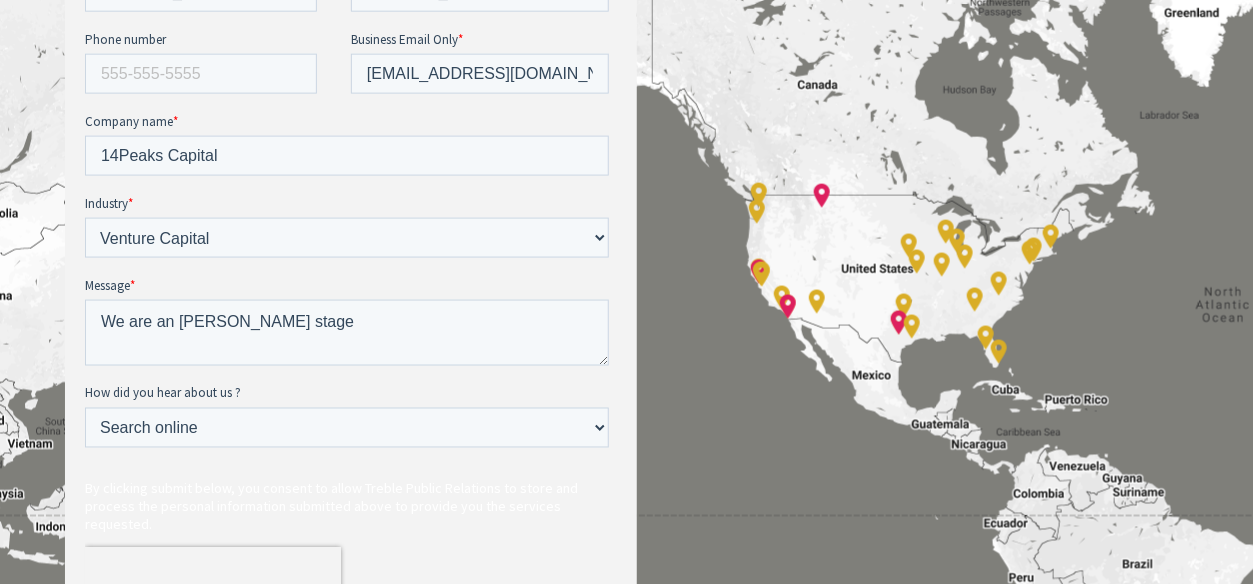 click on "How did you hear about us ?" at bounding box center (162, 394) 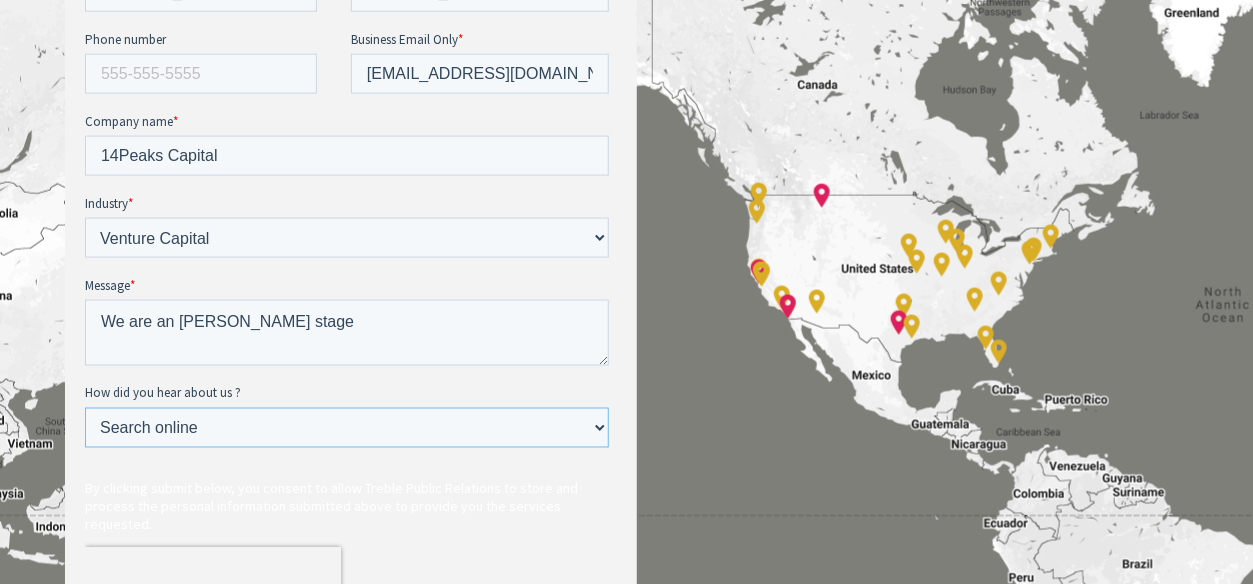 click on "Please Select Ad online Social media Video Another website Word of mouth Job listing Search online" at bounding box center [346, 429] 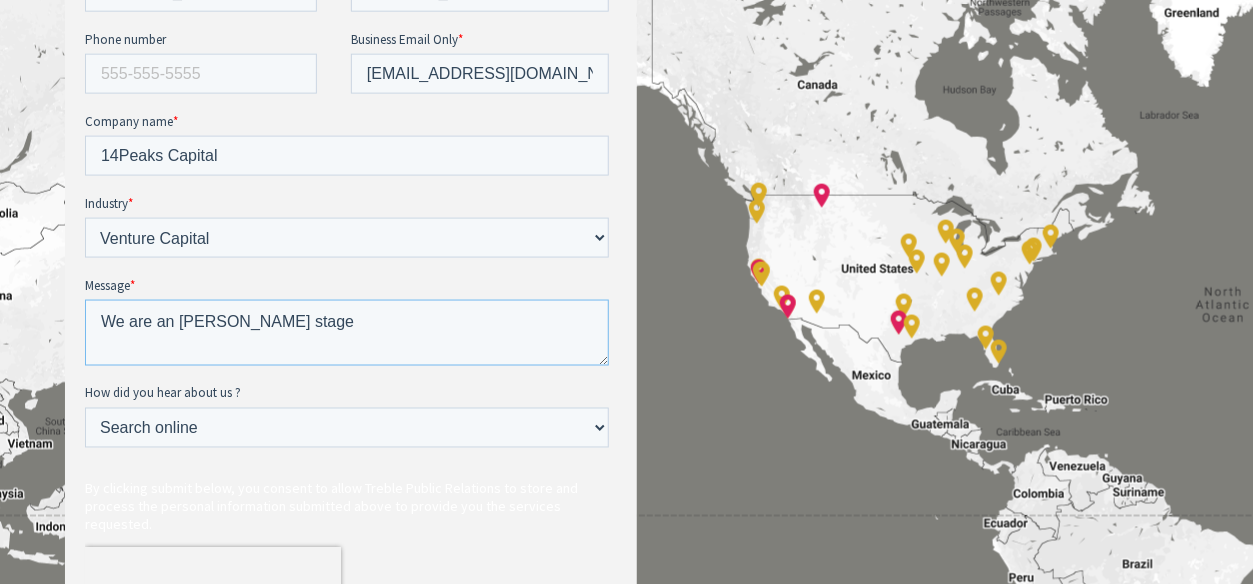 click on "We are an [PERSON_NAME] stage" at bounding box center (346, 334) 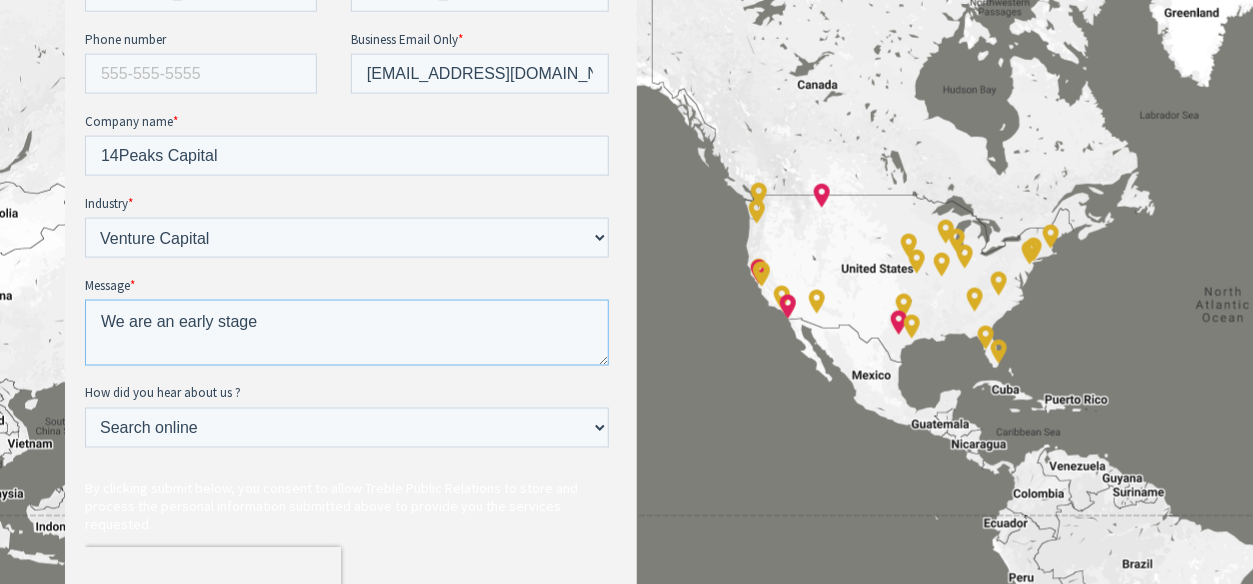 click on "We are an early stage" at bounding box center [346, 334] 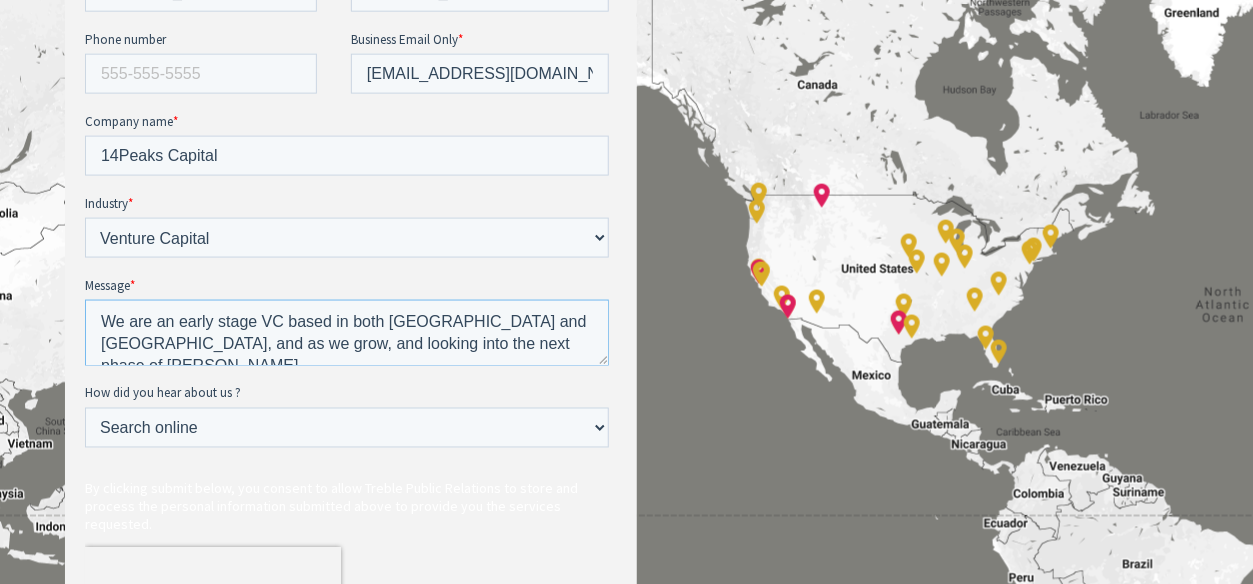 drag, startPoint x: 515, startPoint y: 321, endPoint x: 471, endPoint y: 358, distance: 57.48913 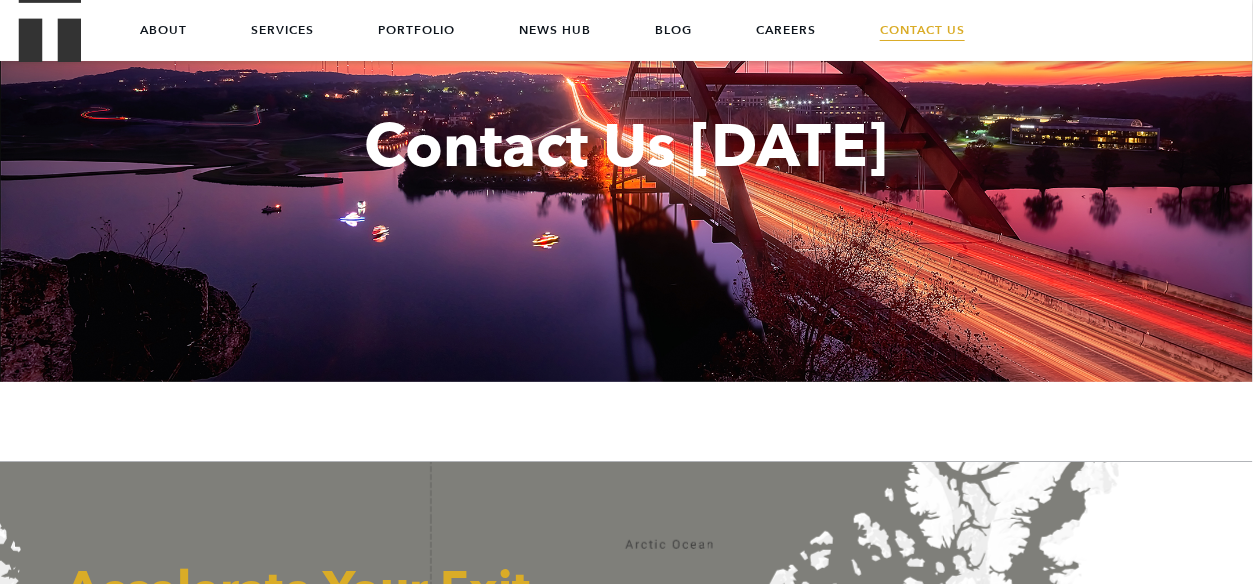 scroll, scrollTop: 0, scrollLeft: 0, axis: both 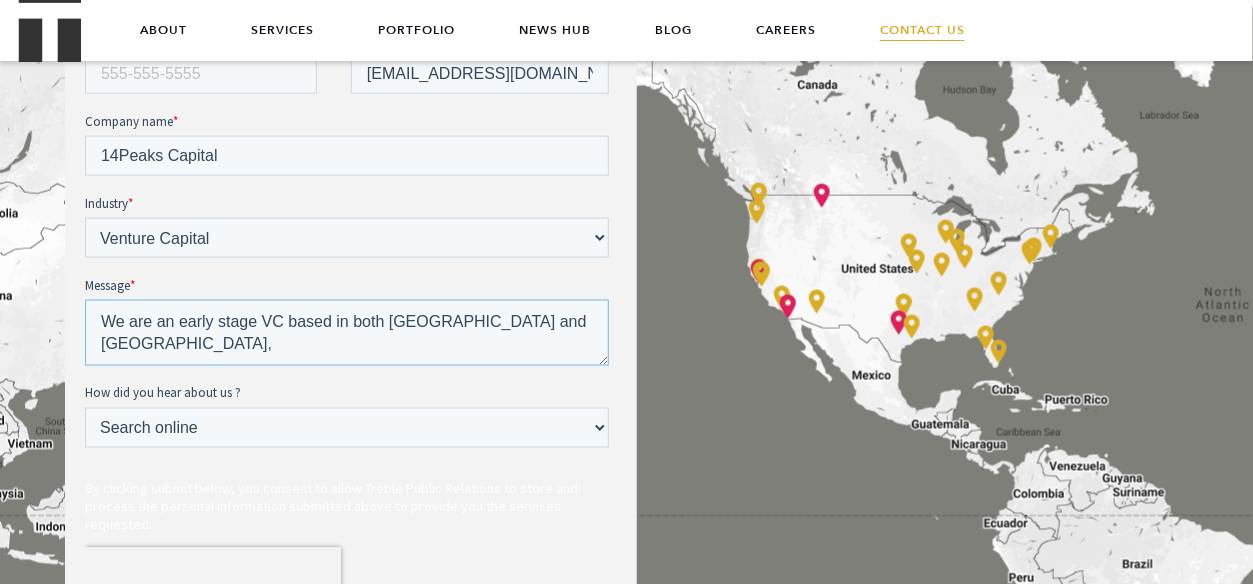drag, startPoint x: 254, startPoint y: 339, endPoint x: 336, endPoint y: 320, distance: 84.17244 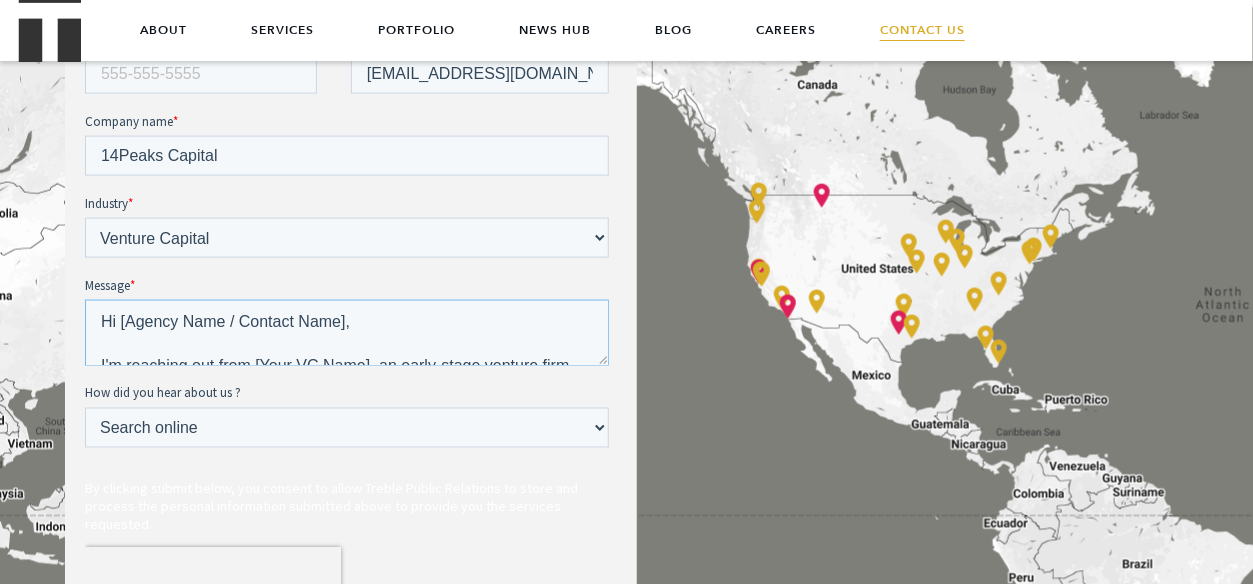 scroll, scrollTop: 252, scrollLeft: 0, axis: vertical 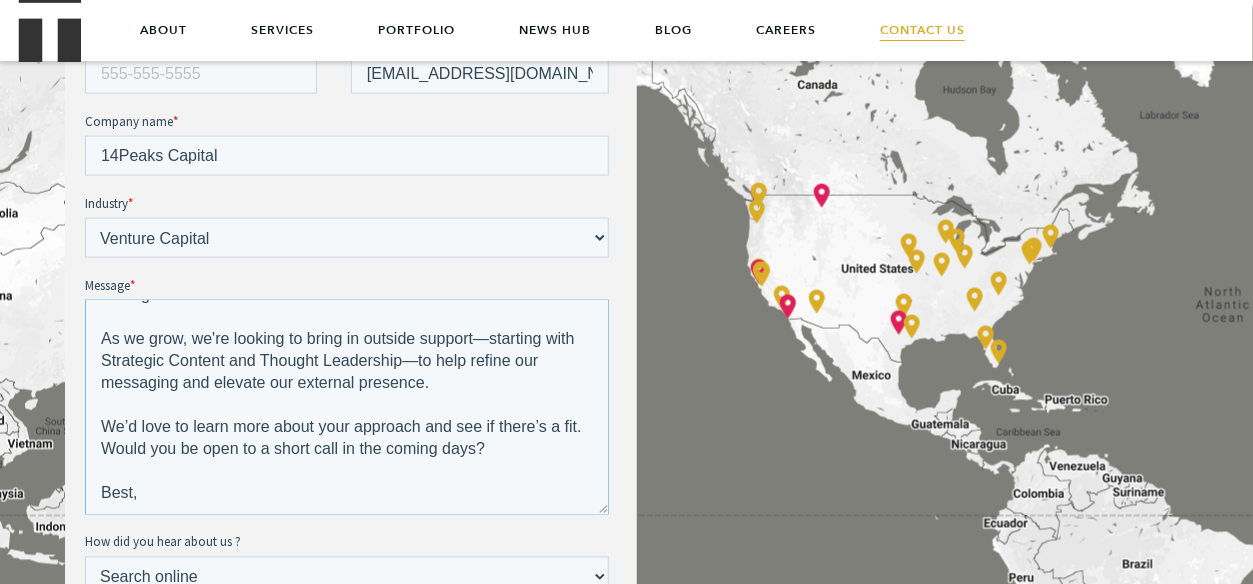 drag, startPoint x: 601, startPoint y: 372, endPoint x: 462, endPoint y: 457, distance: 162.92943 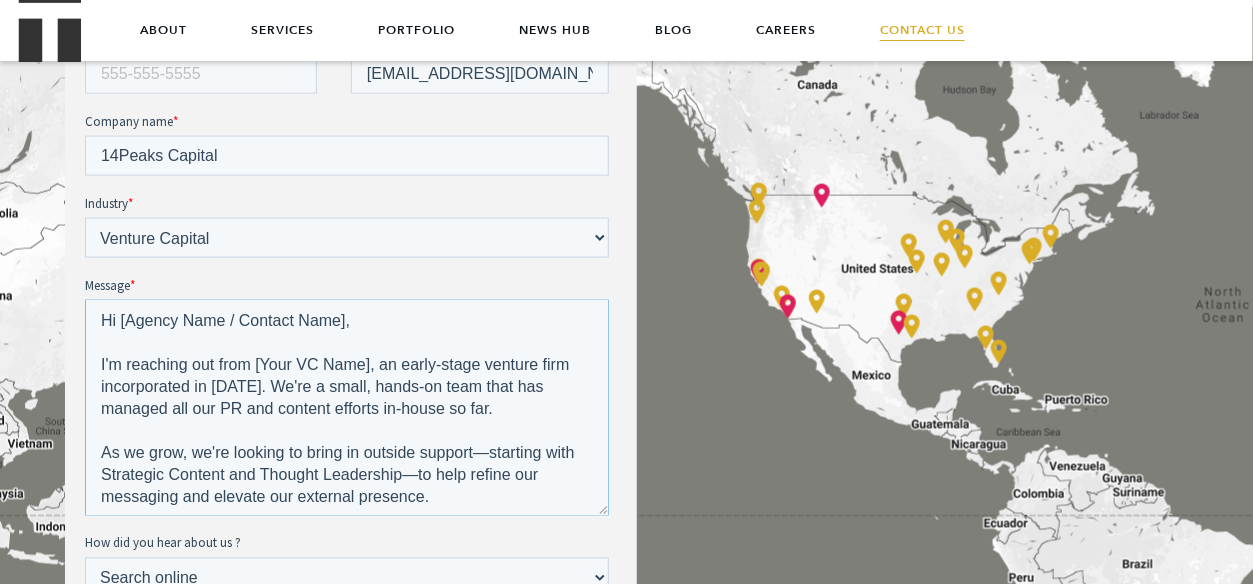 scroll, scrollTop: 0, scrollLeft: 0, axis: both 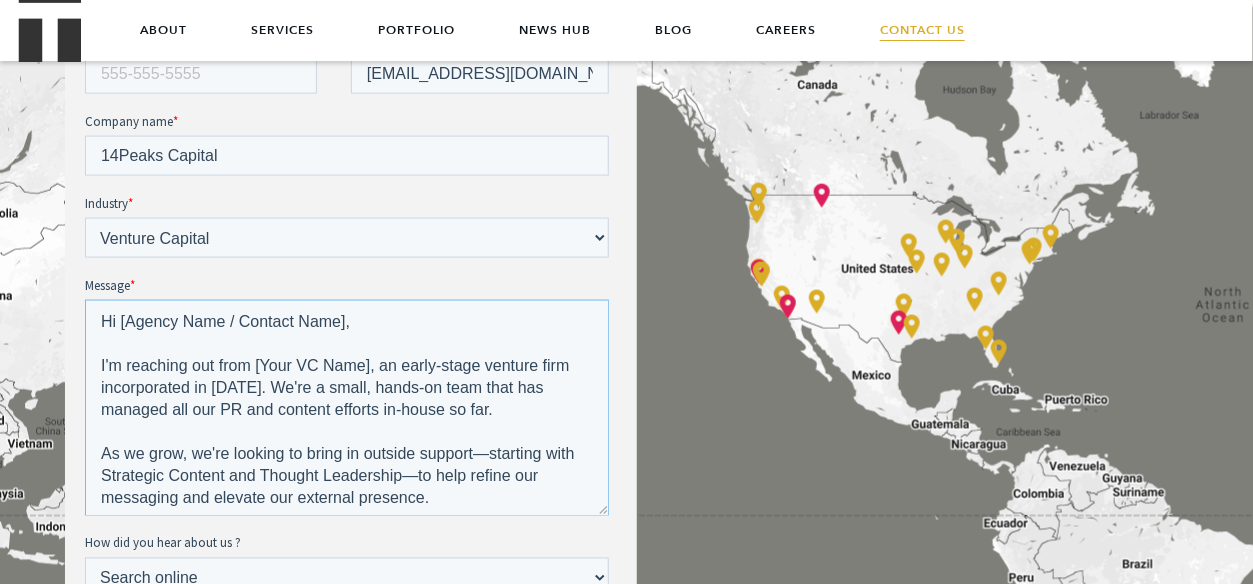 drag, startPoint x: 371, startPoint y: 322, endPoint x: 119, endPoint y: 317, distance: 252.04959 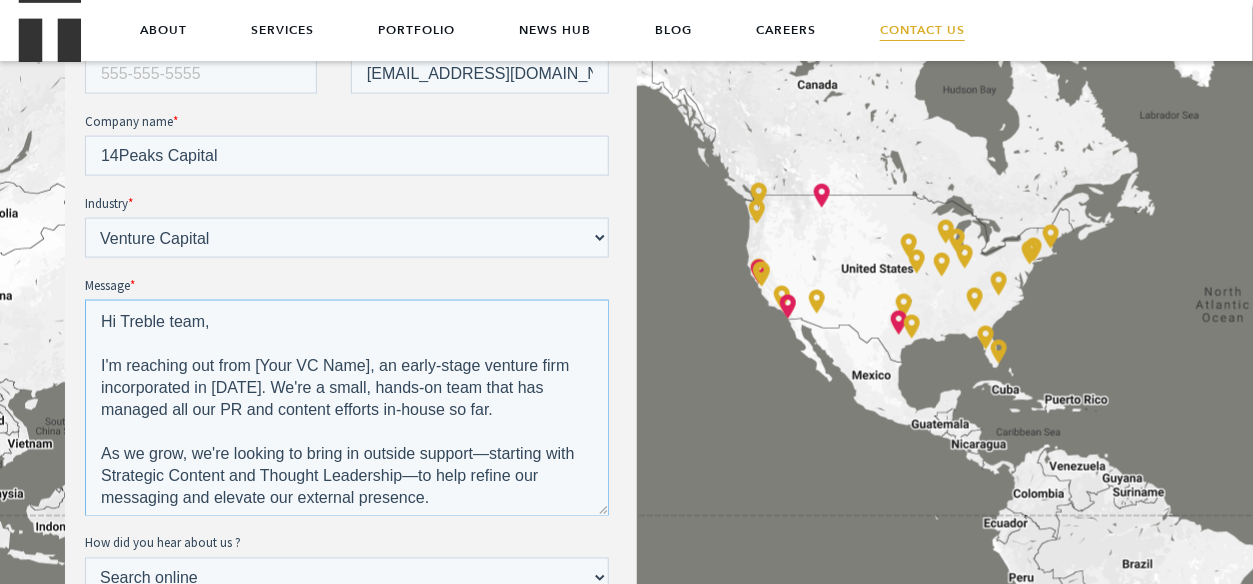 drag, startPoint x: 366, startPoint y: 368, endPoint x: 260, endPoint y: 366, distance: 106.01887 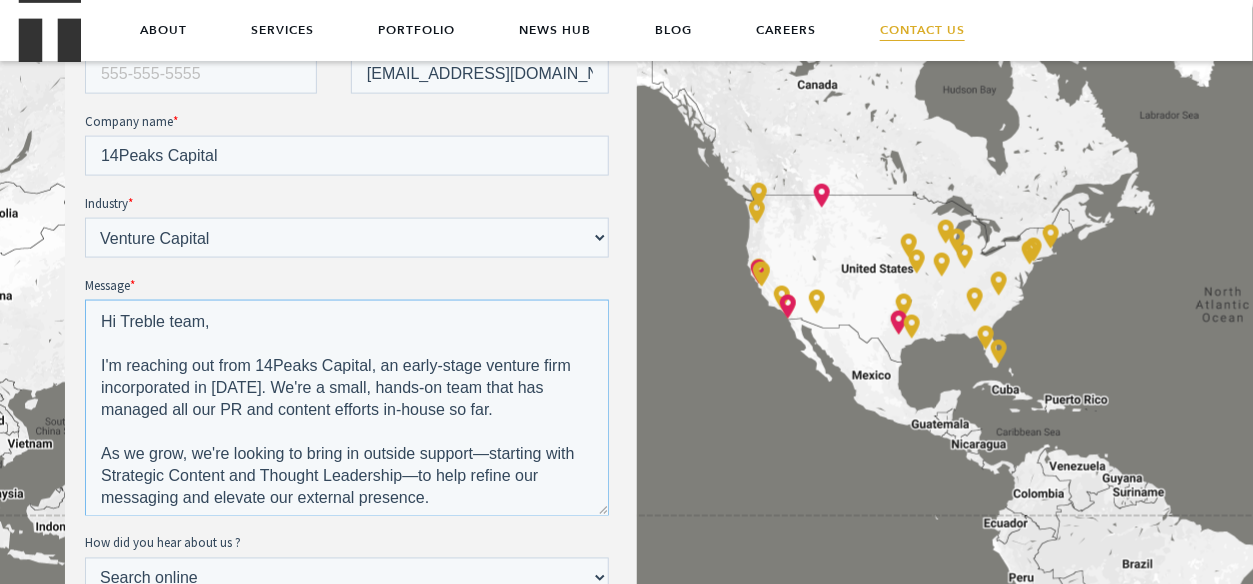 drag, startPoint x: 484, startPoint y: 368, endPoint x: 596, endPoint y: 375, distance: 112.21854 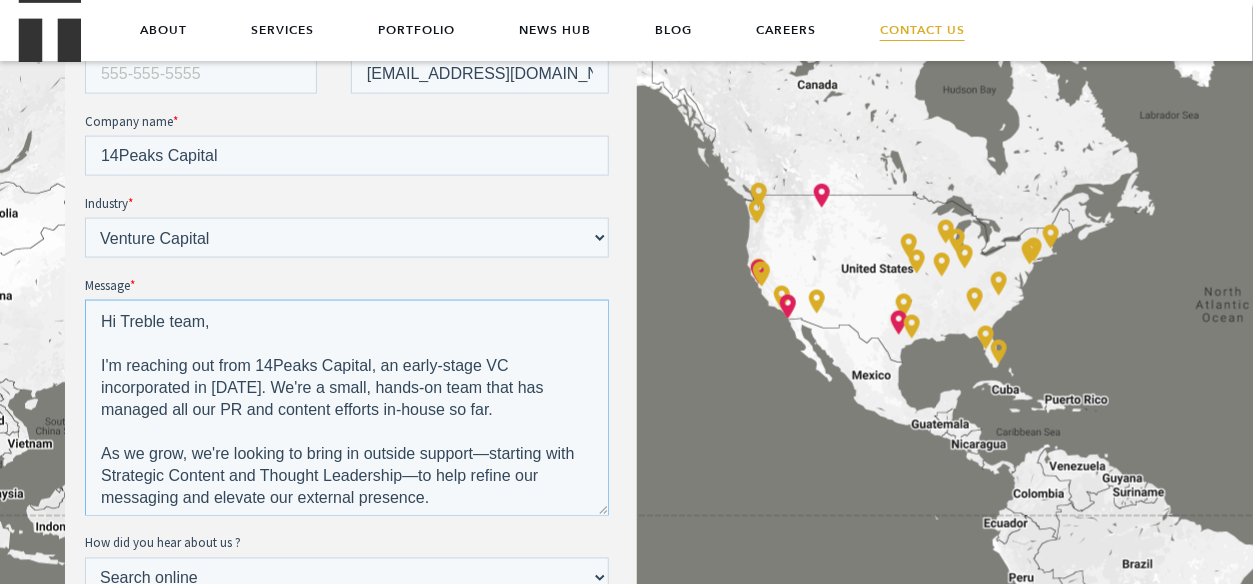 click on "Hi Treble team,
I'm reaching out from 14Peaks Capital, an early-stage VC incorporated in [DATE]. We're a small, hands-on team that has managed all our PR and content efforts in-house so far.
As we grow, we're looking to bring in outside support—starting with Strategic Content and Thought Leadership—to help refine our messaging and elevate our external presence.
We’d love to learn more about your approach and see if there’s a fit. Would you be open to a short call in the coming days?
Best," at bounding box center (346, 409) 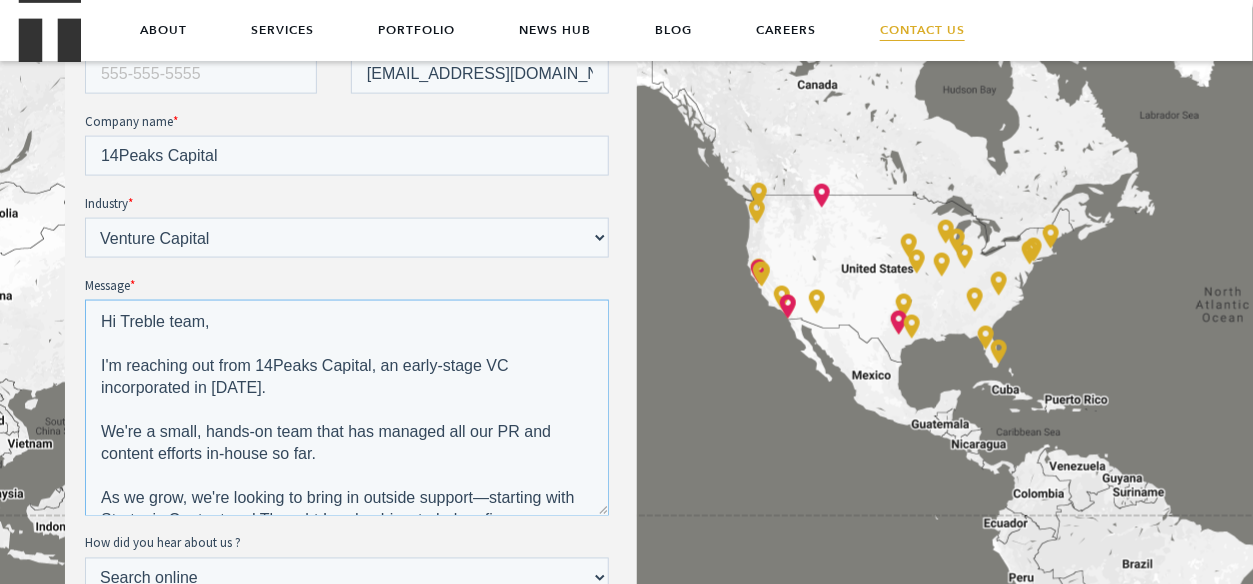 click on "Hi Treble team,
I'm reaching out from 14Peaks Capital, an early-stage VC incorporated in [DATE].
We're a small, hands-on team that has managed all our PR and content efforts in-house so far.
As we grow, we're looking to bring in outside support—starting with Strategic Content and Thought Leadership—to help refine our messaging and elevate our external presence.
We’d love to learn more about your approach and see if there’s a fit. Would you be open to a short call in the coming days?
Best," at bounding box center (346, 409) 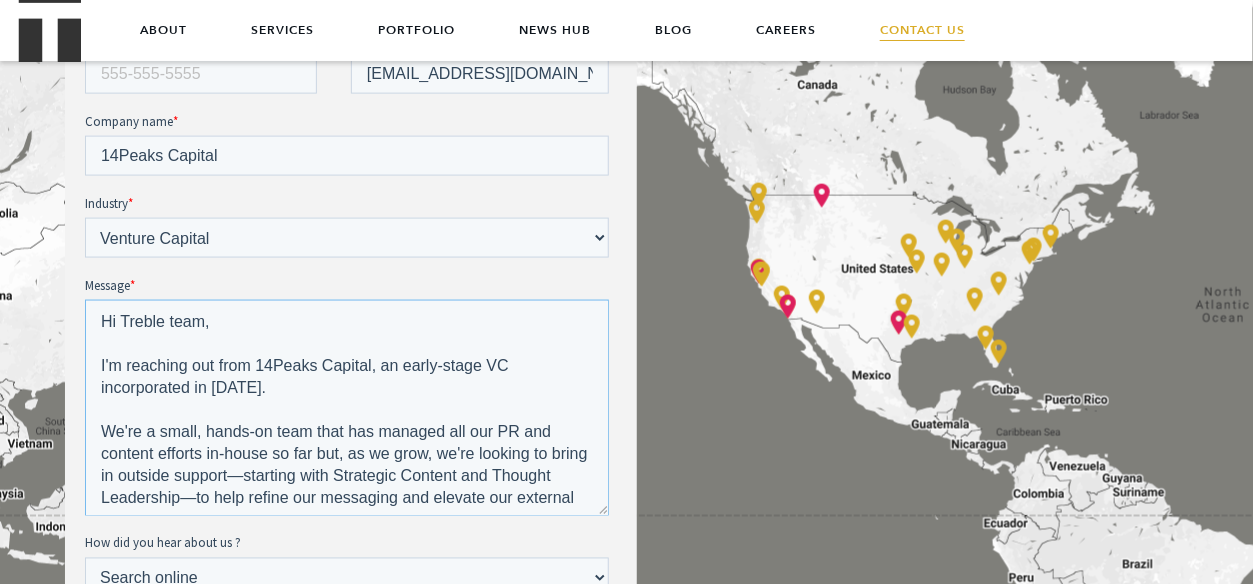 click on "Hi Treble team,
I'm reaching out from 14Peaks Capital, an early-stage VC incorporated in [DATE].
We're a small, hands-on team that has managed all our PR and content efforts in-house so far but, as we grow, we're looking to bring in outside support—starting with Strategic Content and Thought Leadership—to help refine our messaging and elevate our external presence.
We’d love to learn more about your approach and see if there’s a fit. Would you be open to a short call in the coming days?
Best," at bounding box center [346, 409] 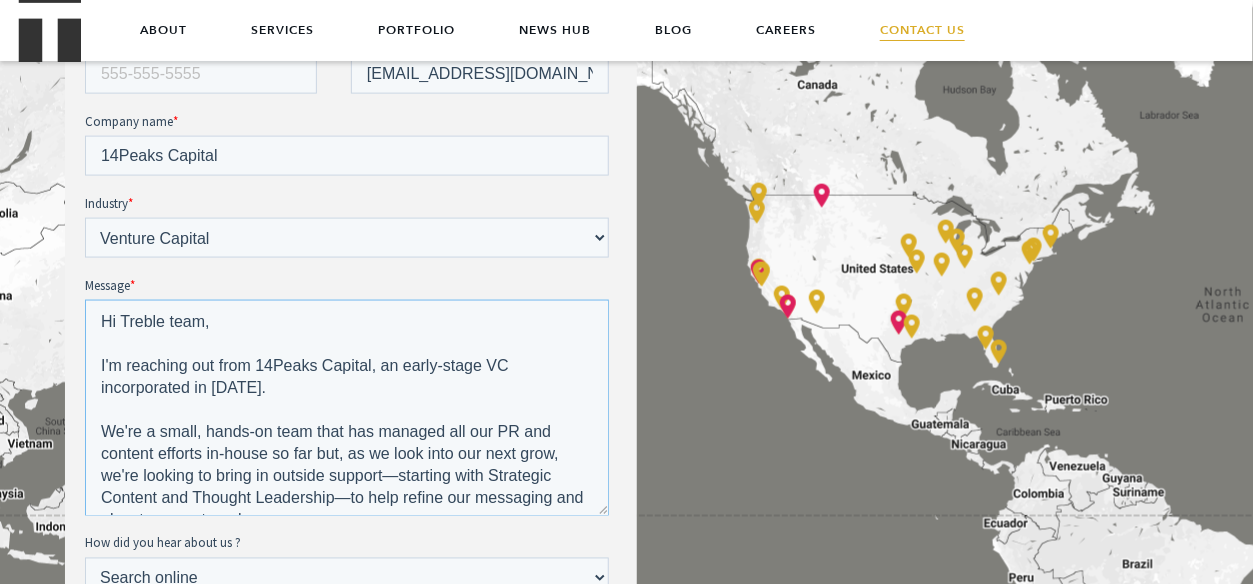 click on "Hi Treble team,
I'm reaching out from 14Peaks Capital, an early-stage VC incorporated in [DATE].
We're a small, hands-on team that has managed all our PR and content efforts in-house so far but, as we look into our next grow, we're looking to bring in outside support—starting with Strategic Content and Thought Leadership—to help refine our messaging and elevate our external presence.
We’d love to learn more about your approach and see if there’s a fit. Would you be open to a short call in the coming days?
Best," at bounding box center (346, 409) 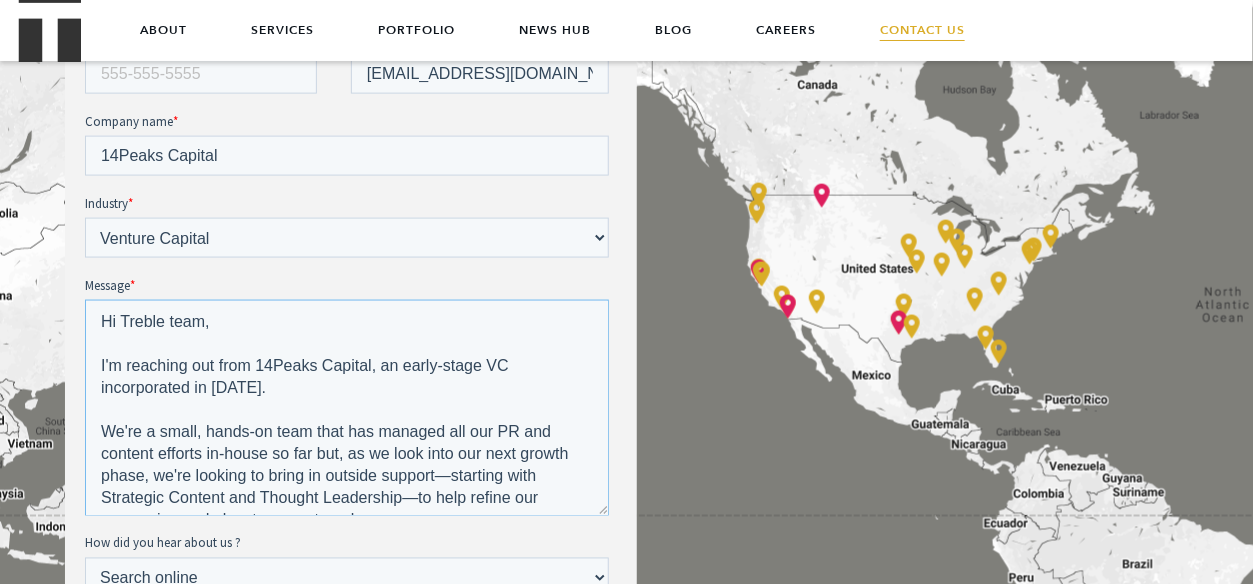 click on "Hi Treble team,
I'm reaching out from 14Peaks Capital, an early-stage VC incorporated in [DATE].
We're a small, hands-on team that has managed all our PR and content efforts in-house so far but, as we look into our next growth phase, we're looking to bring in outside support—starting with Strategic Content and Thought Leadership—to help refine our messaging and elevate our external presence.
We’d love to learn more about your approach and see if there’s a fit. Would you be open to a short call in the coming days?
Best," at bounding box center (346, 409) 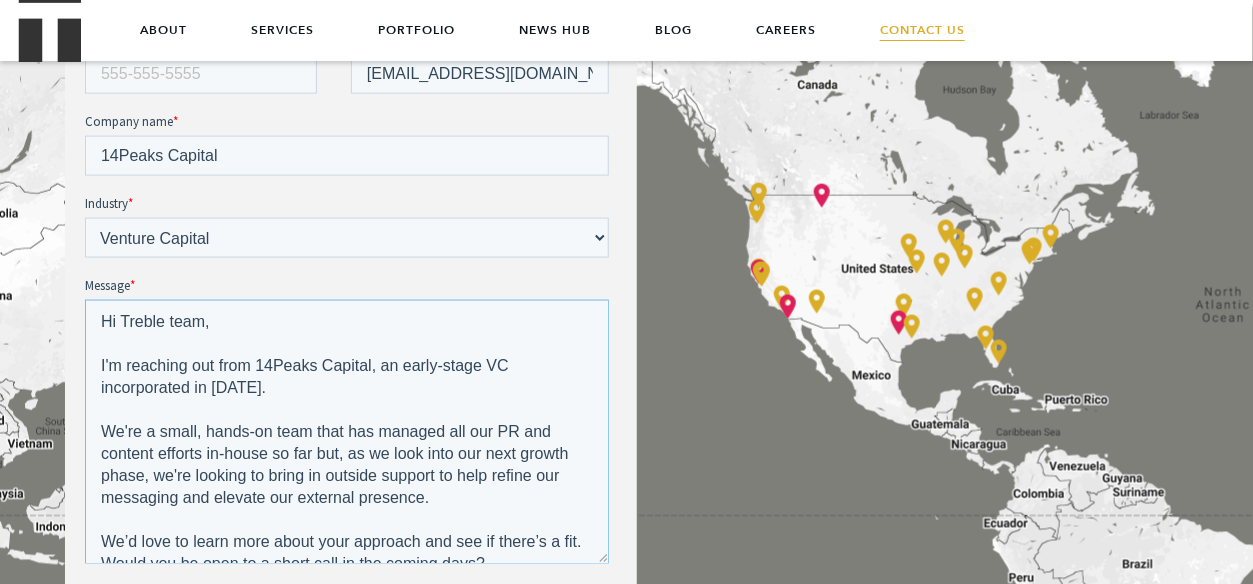 drag, startPoint x: 595, startPoint y: 512, endPoint x: 591, endPoint y: 569, distance: 57.14018 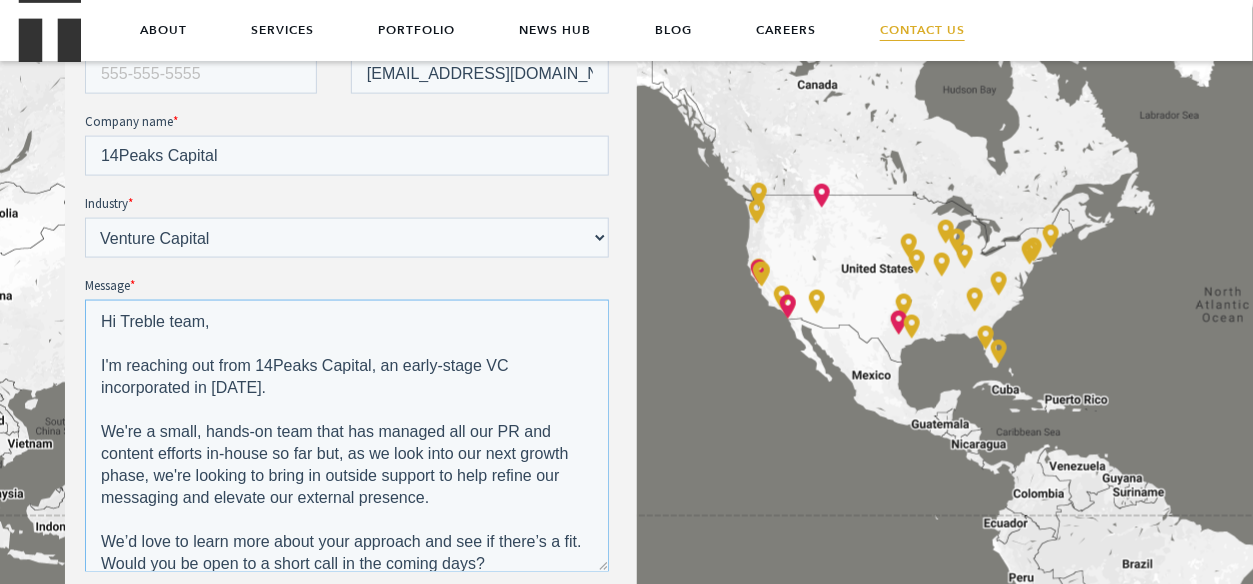 click on "Hi Treble team,
I'm reaching out from 14Peaks Capital, an early-stage VC incorporated in [DATE].
We're a small, hands-on team that has managed all our PR and content efforts in-house so far but, as we look into our next growth phase, we're looking to bring in outside support to help refine our messaging and elevate our external presence.
We’d love to learn more about your approach and see if there’s a fit. Would you be open to a short call in the coming days?
Best," at bounding box center (346, 437) 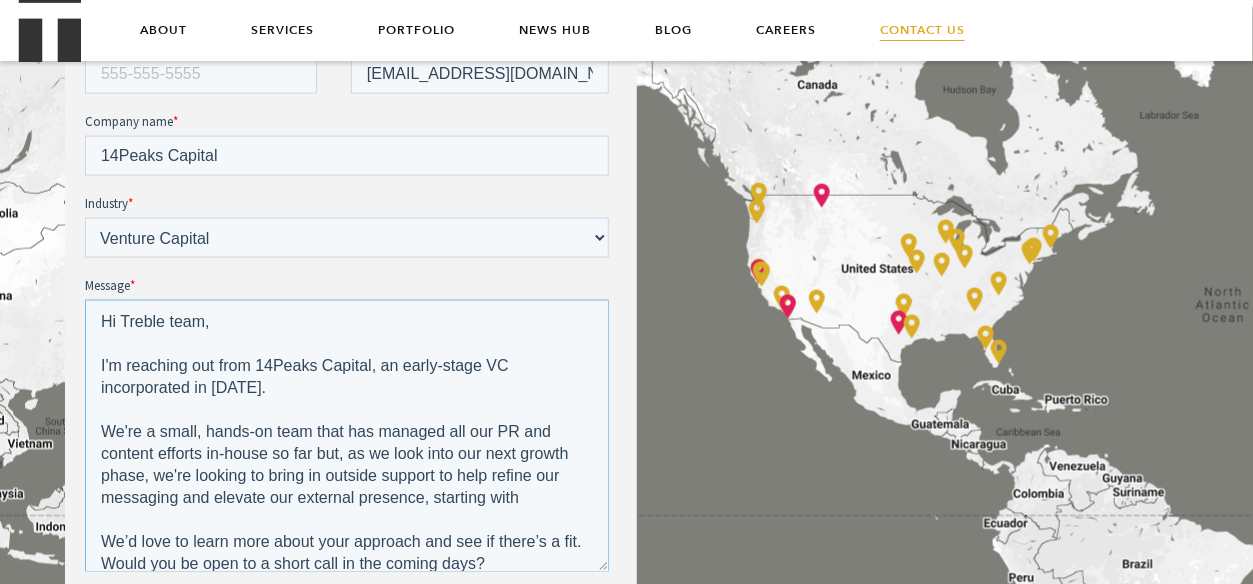 paste on "starting with Strategic Content and Thought Leadership" 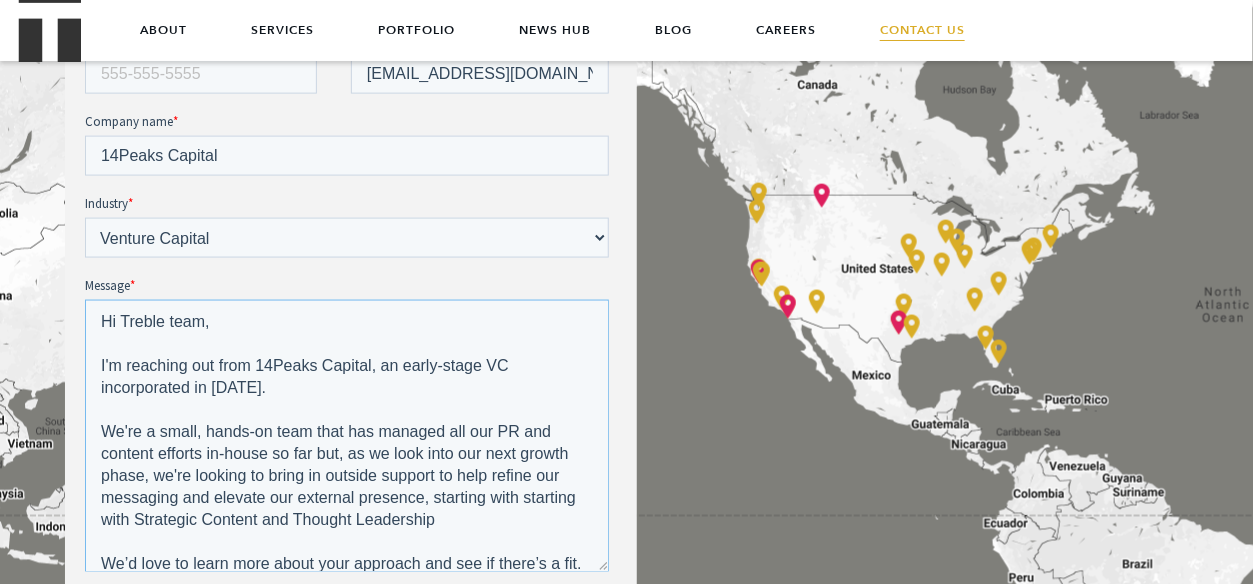 click on "Hi Treble team,
I'm reaching out from 14Peaks Capital, an early-stage VC incorporated in [DATE].
We're a small, hands-on team that has managed all our PR and content efforts in-house so far but, as we look into our next growth phase, we're looking to bring in outside support to help refine our messaging and elevate our external presence, starting with starting with Strategic Content and Thought Leadership
We’d love to learn more about your approach and see if there’s a fit. Would you be open to a short call in the coming days?
Best," at bounding box center [346, 437] 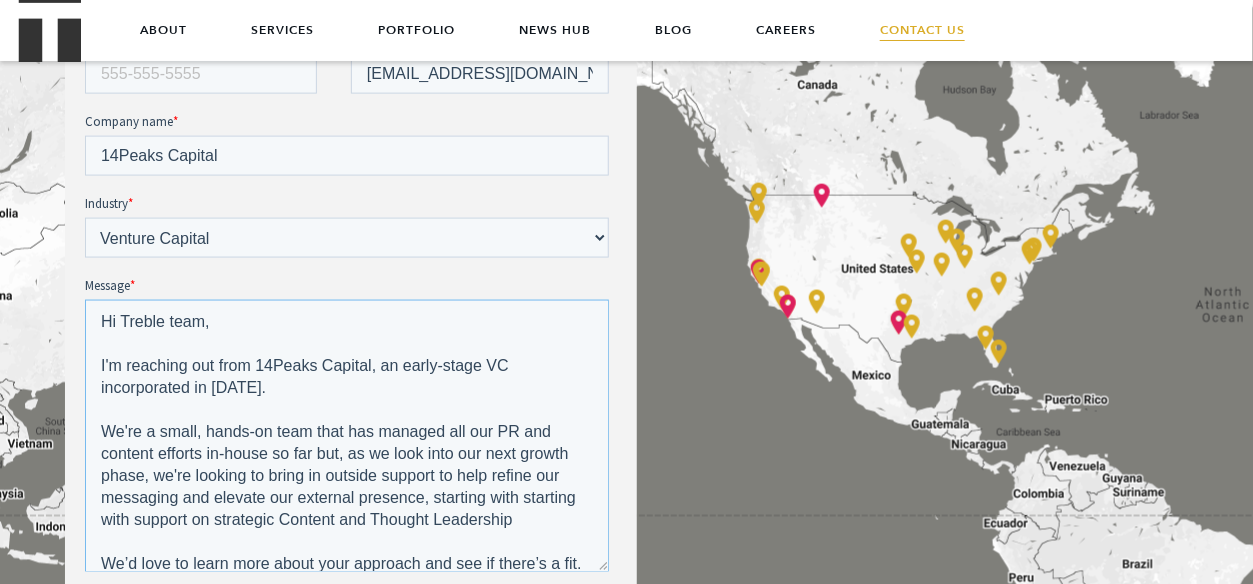 click on "Hi Treble team,
I'm reaching out from 14Peaks Capital, an early-stage VC incorporated in [DATE].
We're a small, hands-on team that has managed all our PR and content efforts in-house so far but, as we look into our next growth phase, we're looking to bring in outside support to help refine our messaging and elevate our external presence, starting with starting with support on strategic Content and Thought Leadership
We’d love to learn more about your approach and see if there’s a fit. Would you be open to a short call in the coming days?
Best," at bounding box center (346, 437) 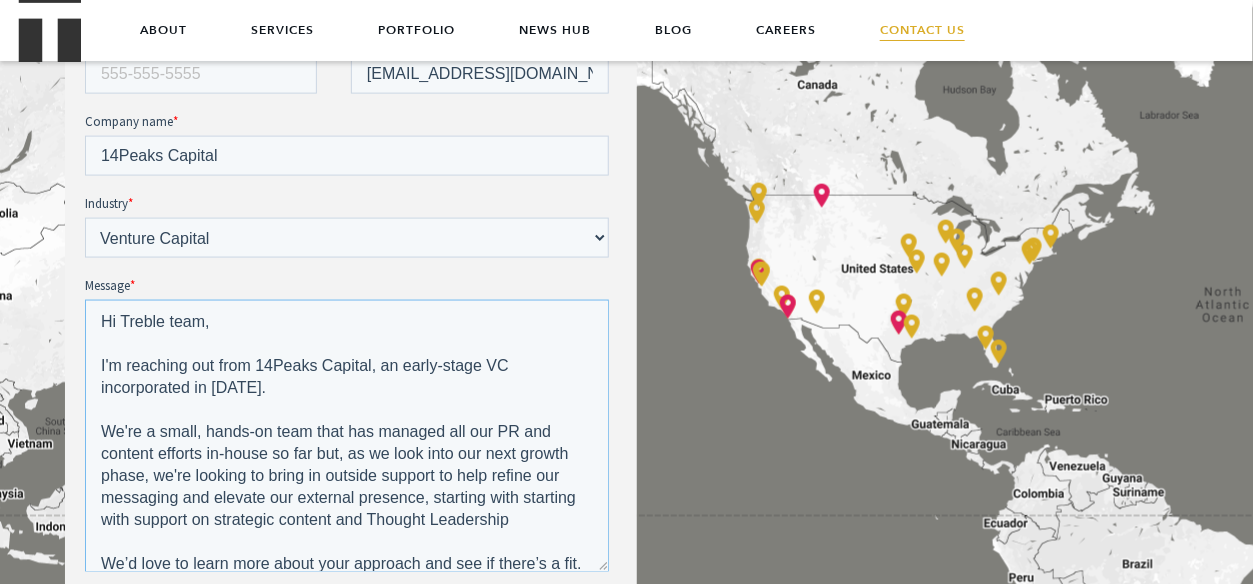 click on "Hi Treble team,
I'm reaching out from 14Peaks Capital, an early-stage VC incorporated in [DATE].
We're a small, hands-on team that has managed all our PR and content efforts in-house so far but, as we look into our next growth phase, we're looking to bring in outside support to help refine our messaging and elevate our external presence, starting with starting with support on strategic content and Thought Leadership
We’d love to learn more about your approach and see if there’s a fit. Would you be open to a short call in the coming days?
Best," at bounding box center (346, 437) 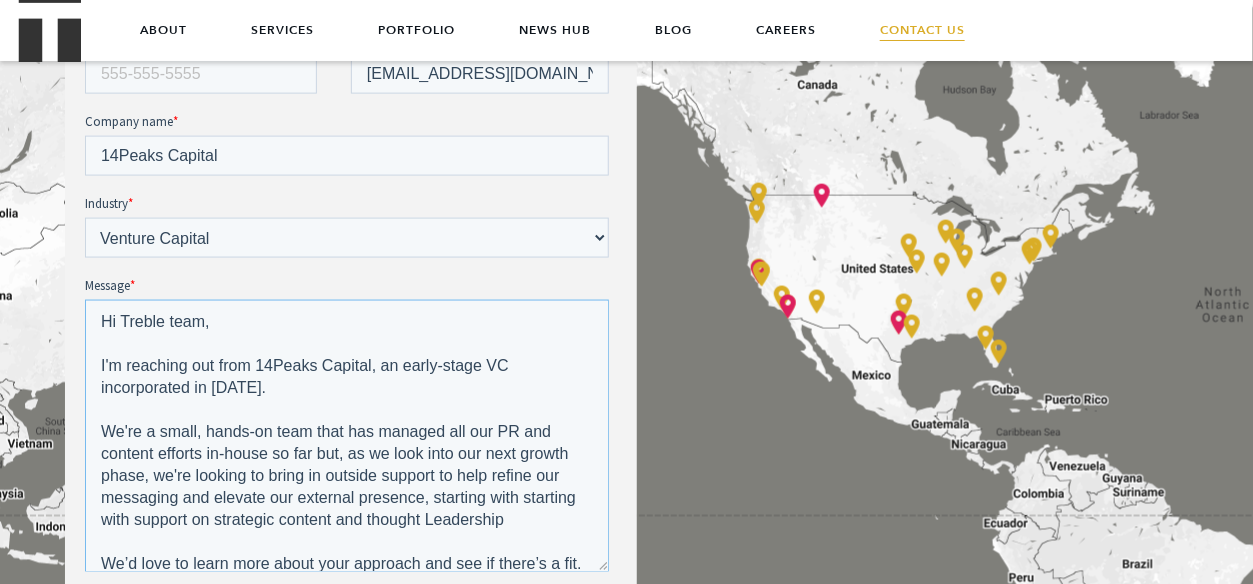 drag, startPoint x: 419, startPoint y: 519, endPoint x: 432, endPoint y: 520, distance: 13.038404 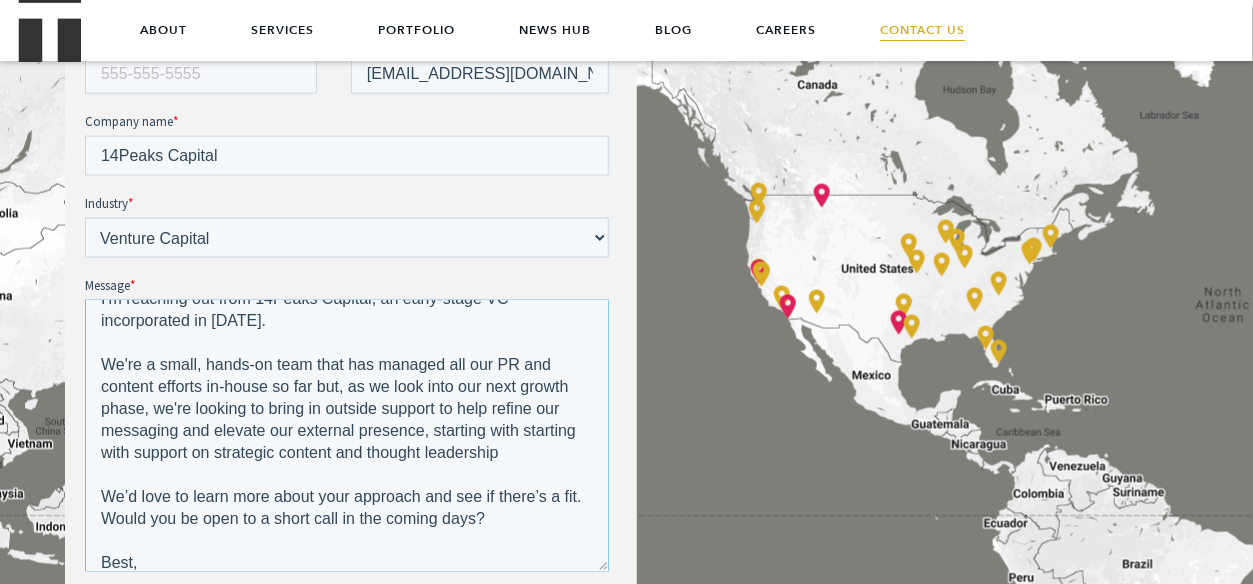 scroll, scrollTop: 78, scrollLeft: 0, axis: vertical 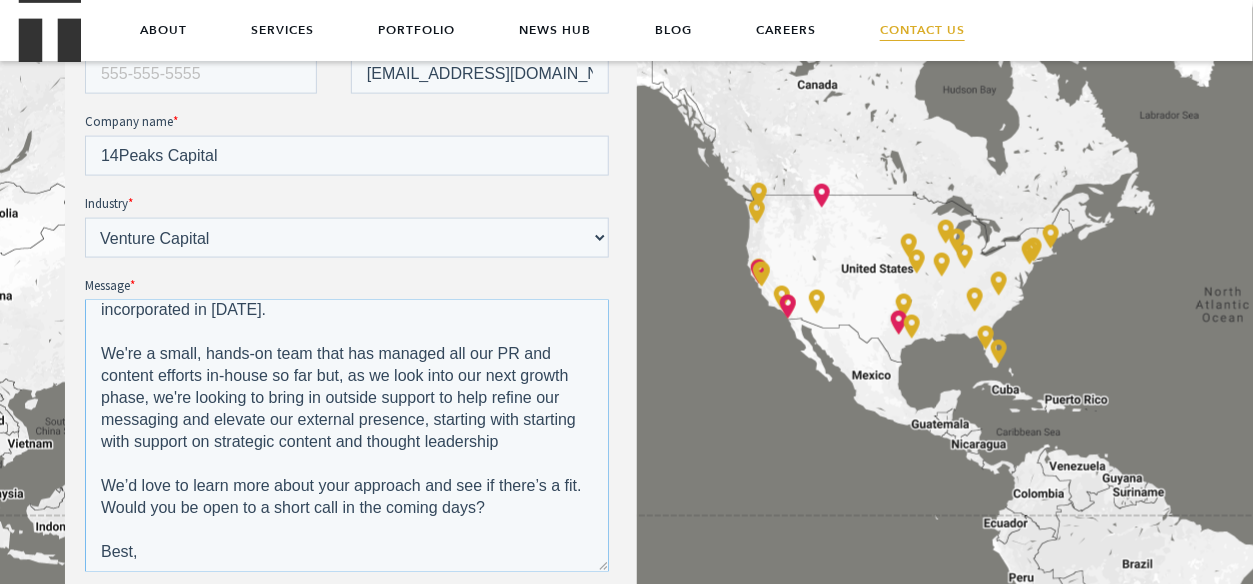 click on "Hi Treble team,
I'm reaching out from 14Peaks Capital, an early-stage VC incorporated in [DATE].
We're a small, hands-on team that has managed all our PR and content efforts in-house so far but, as we look into our next growth phase, we're looking to bring in outside support to help refine our messaging and elevate our external presence, starting with starting with support on strategic content and thought leadership
We’d love to learn more about your approach and see if there’s a fit. Would you be open to a short call in the coming days?
Best," at bounding box center (346, 437) 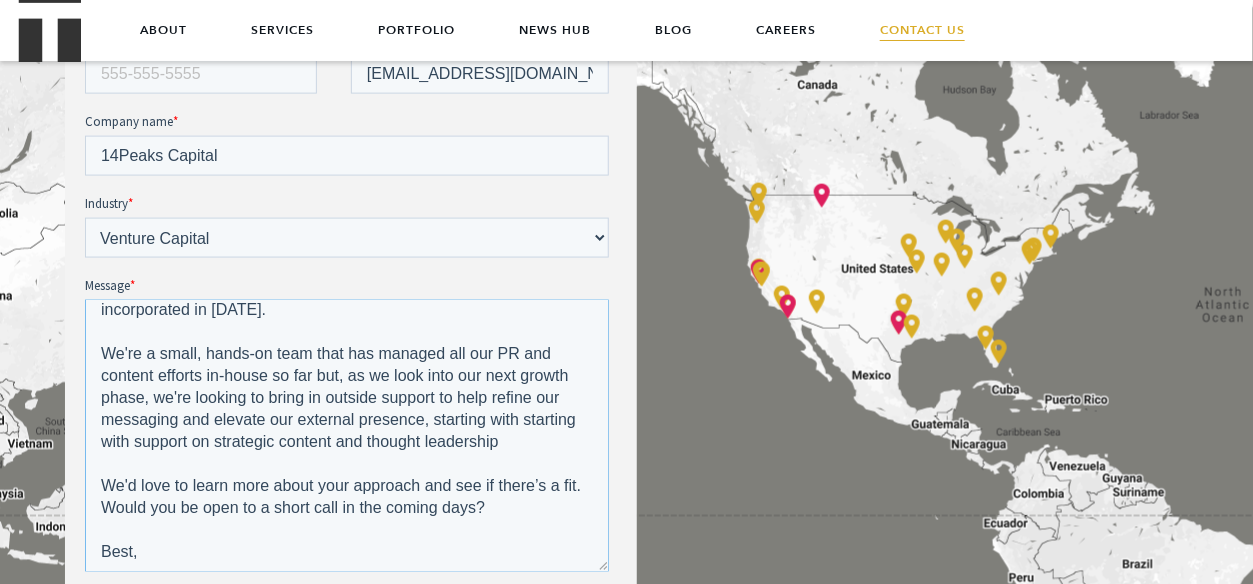 click on "Hi Treble team,
I'm reaching out from 14Peaks Capital, an early-stage VC incorporated in [DATE].
We're a small, hands-on team that has managed all our PR and content efforts in-house so far but, as we look into our next growth phase, we're looking to bring in outside support to help refine our messaging and elevate our external presence, starting with starting with support on strategic content and thought leadership
We'd love to learn more about your approach and see if there’s a fit. Would you be open to a short call in the coming days?
Best," at bounding box center (346, 437) 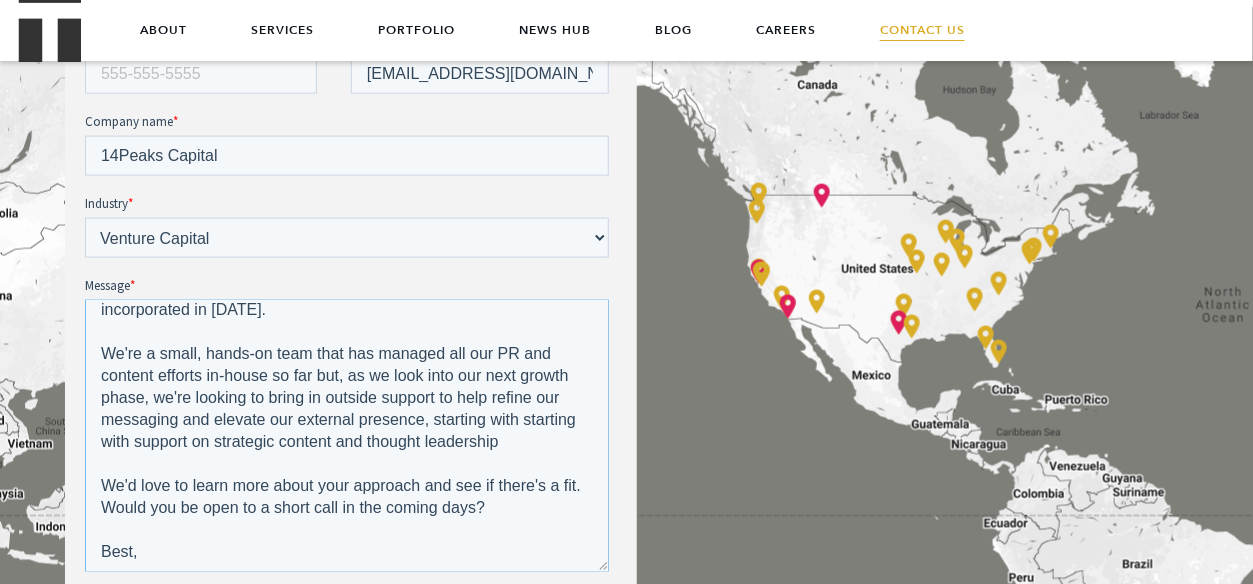 scroll, scrollTop: 0, scrollLeft: 0, axis: both 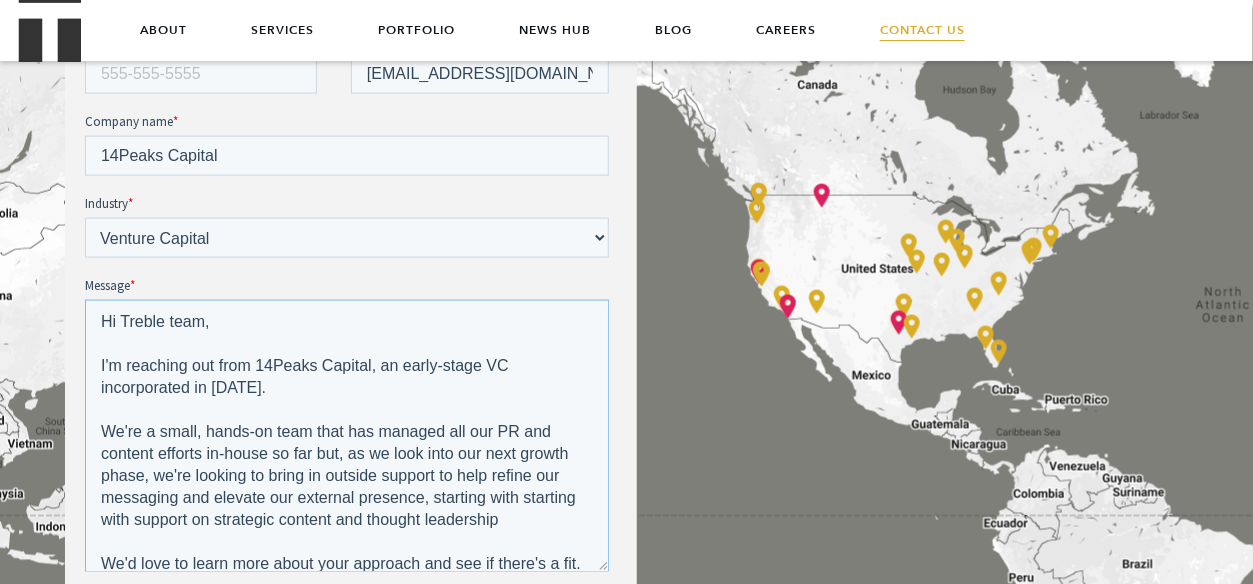 click on "Hi Treble team,
I'm reaching out from 14Peaks Capital, an early-stage VC incorporated in [DATE].
We're a small, hands-on team that has managed all our PR and content efforts in-house so far but, as we look into our next growth phase, we're looking to bring in outside support to help refine our messaging and elevate our external presence, starting with starting with support on strategic content and thought leadership
We'd love to learn more about your approach and see if there's a fit. Would you be open to a short call in the coming days?
Best," at bounding box center [346, 437] 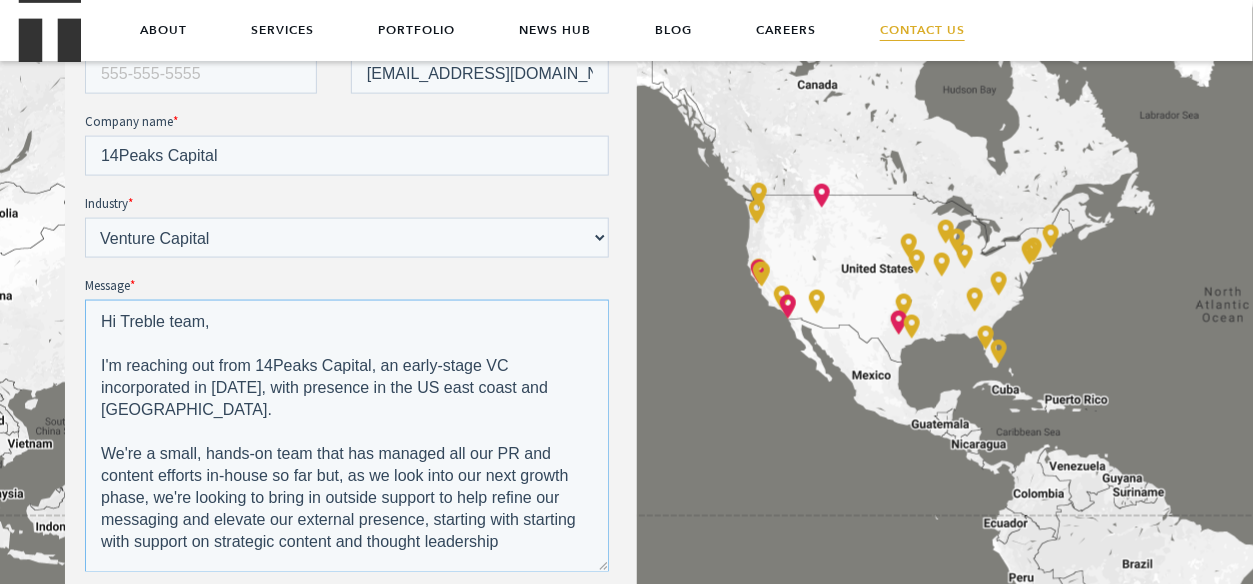 click on "Hi Treble team,
I'm reaching out from 14Peaks Capital, an early-stage VC incorporated in [DATE], with presence in the US east coast and [GEOGRAPHIC_DATA].
We're a small, hands-on team that has managed all our PR and content efforts in-house so far but, as we look into our next growth phase, we're looking to bring in outside support to help refine our messaging and elevate our external presence, starting with starting with support on strategic content and thought leadership
We'd love to learn more about your approach and see if there's a fit. Would you be open to a short call in the coming days?
Best," at bounding box center (346, 437) 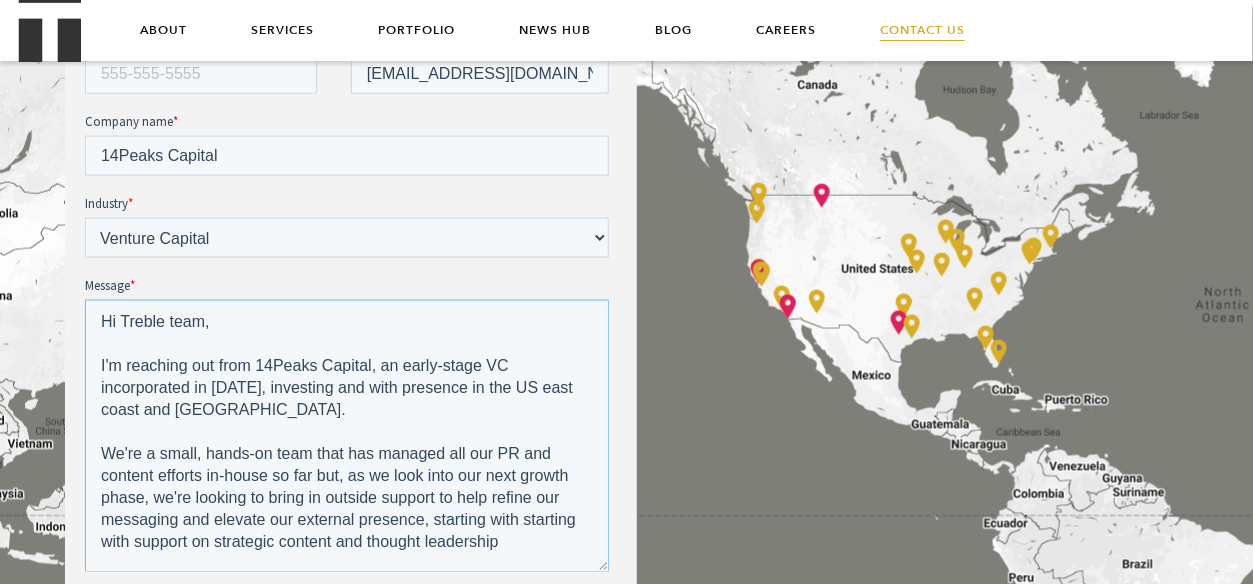 click on "Hi Treble team,
I'm reaching out from 14Peaks Capital, an early-stage VC incorporated in [DATE], investing and with presence in the US east coast and [GEOGRAPHIC_DATA].
We're a small, hands-on team that has managed all our PR and content efforts in-house so far but, as we look into our next growth phase, we're looking to bring in outside support to help refine our messaging and elevate our external presence, starting with starting with support on strategic content and thought leadership
We'd love to learn more about your approach and see if there's a fit. Would you be open to a short call in the coming days?
Best," at bounding box center [346, 437] 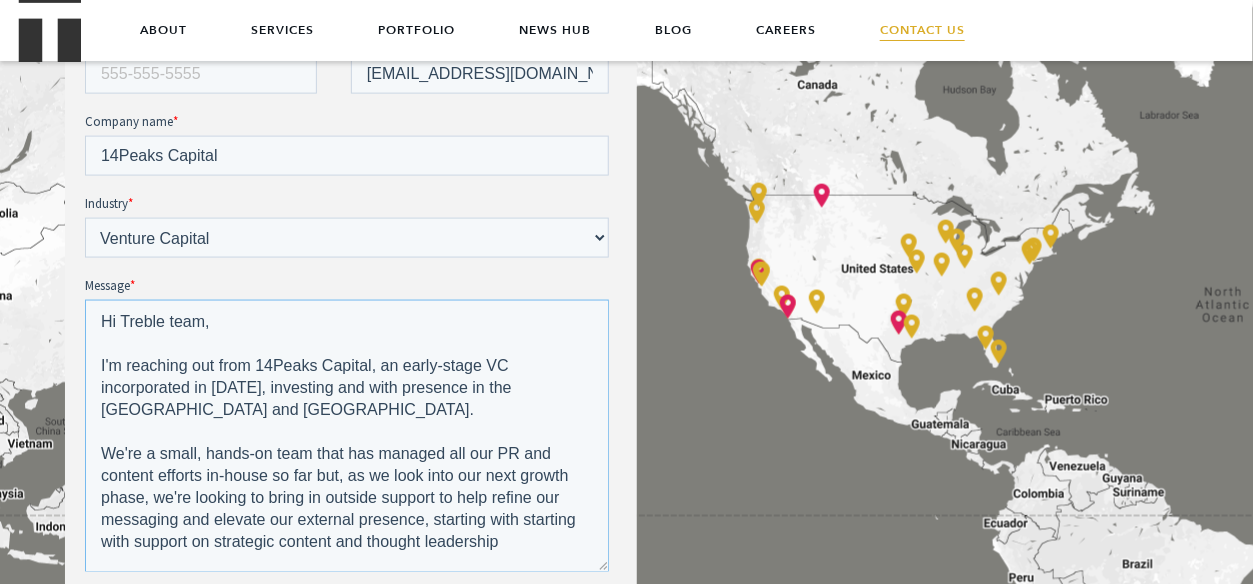 scroll, scrollTop: 90, scrollLeft: 0, axis: vertical 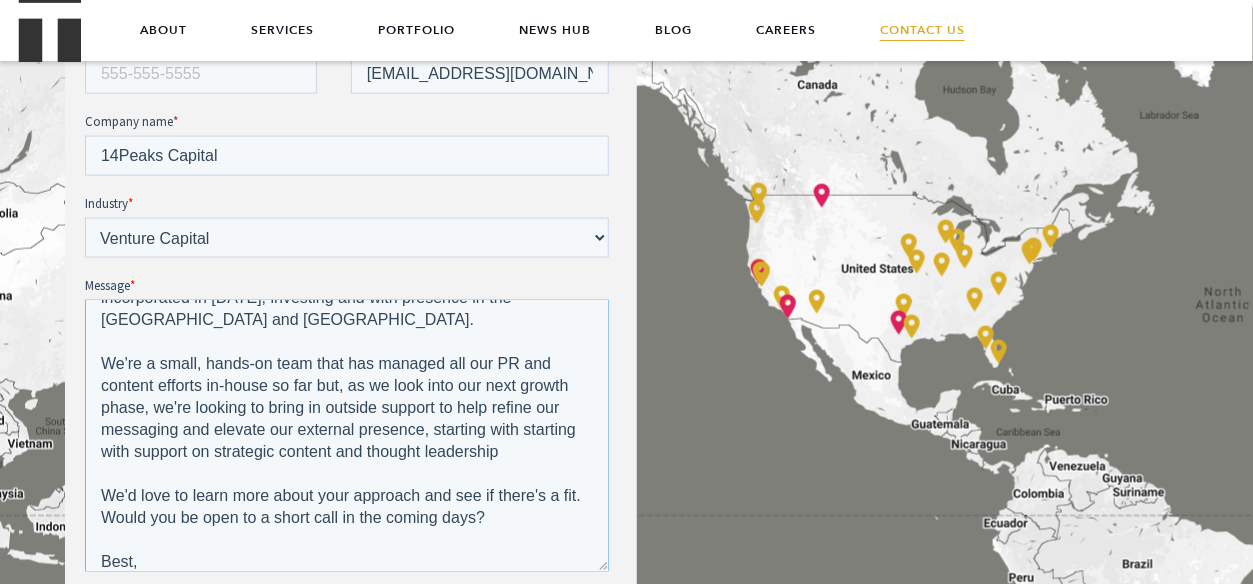 click on "Hi Treble team,
I'm reaching out from 14Peaks Capital, an early-stage VC incorporated in [DATE], investing and with presence in the [GEOGRAPHIC_DATA] and [GEOGRAPHIC_DATA].
We're a small, hands-on team that has managed all our PR and content efforts in-house so far but, as we look into our next growth phase, we're looking to bring in outside support to help refine our messaging and elevate our external presence, starting with starting with support on strategic content and thought leadership
We'd love to learn more about your approach and see if there's a fit. Would you be open to a short call in the coming days?
Best," at bounding box center [346, 437] 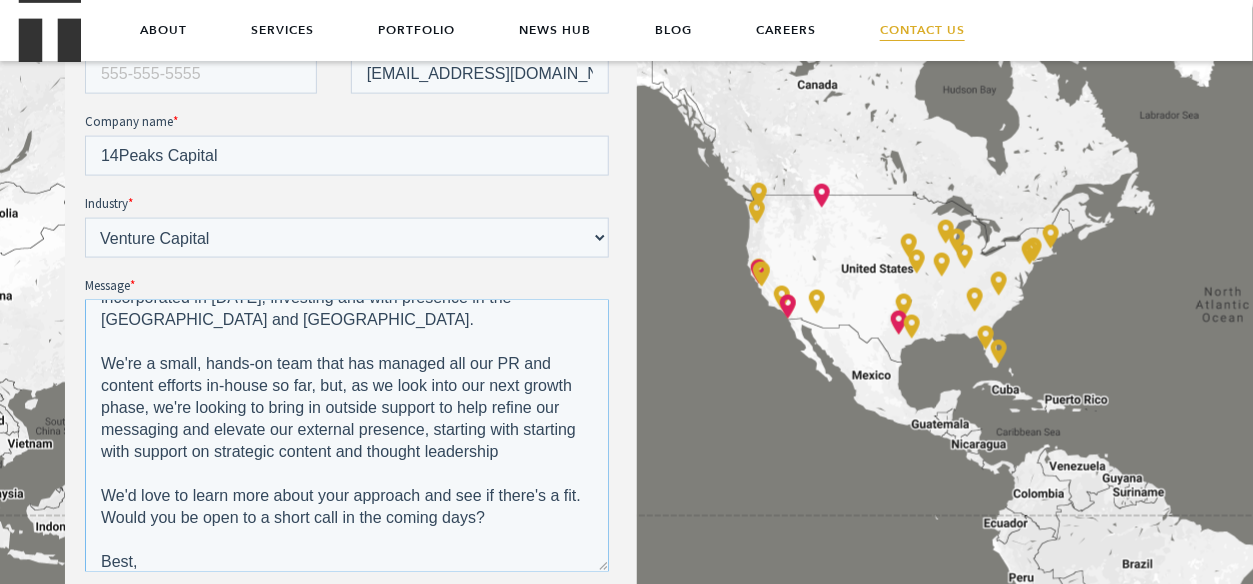 click on "Hi Treble team,
I'm reaching out from 14Peaks Capital, an early-stage VC incorporated in [DATE], investing and with presence in the [GEOGRAPHIC_DATA] and [GEOGRAPHIC_DATA].
We're a small, hands-on team that has managed all our PR and content efforts in-house so far, but, as we look into our next growth phase, we're looking to bring in outside support to help refine our messaging and elevate our external presence, starting with starting with support on strategic content and thought leadership
We'd love to learn more about your approach and see if there's a fit. Would you be open to a short call in the coming days?
Best," at bounding box center (346, 437) 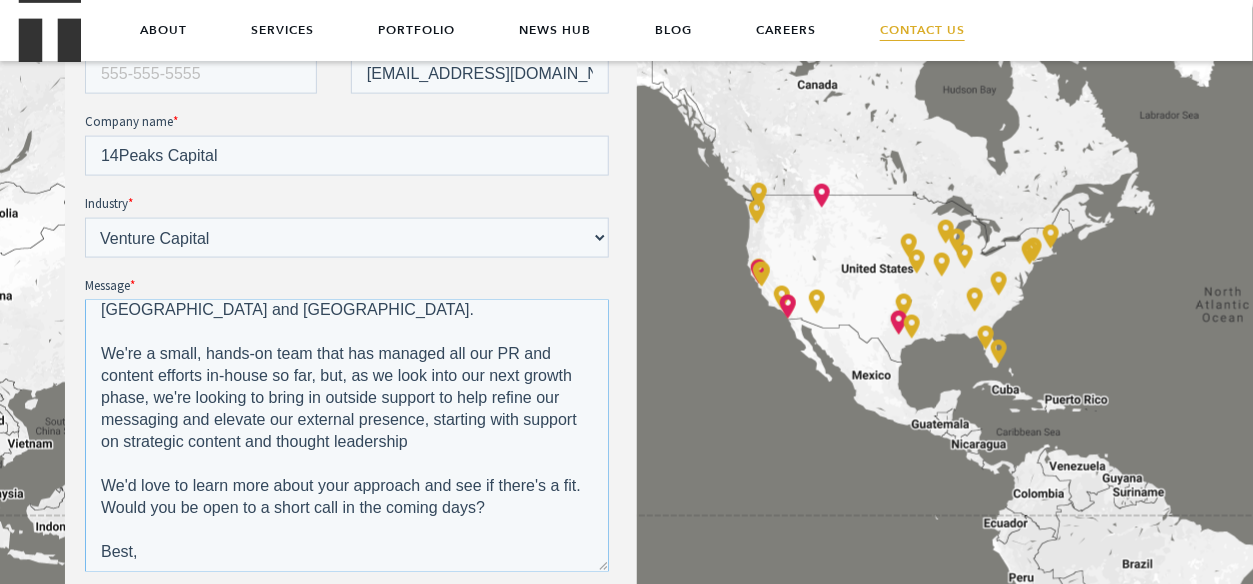 scroll, scrollTop: 101, scrollLeft: 0, axis: vertical 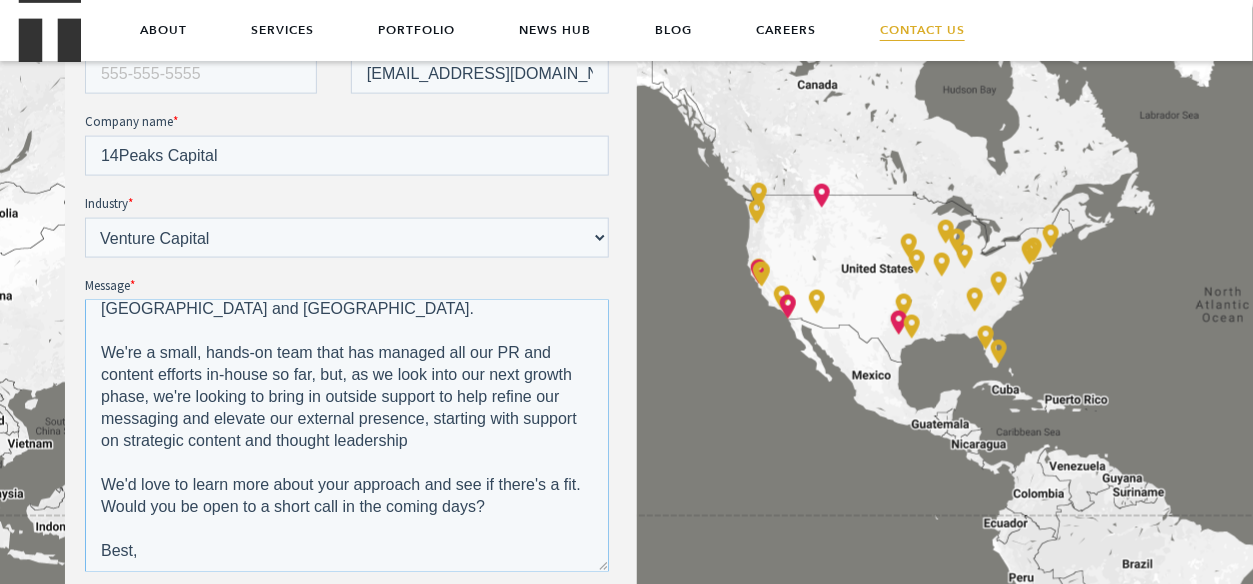 click on "Hi Treble team,
I'm reaching out from 14Peaks Capital, an early-stage VC incorporated in [DATE], investing and with presence in the [GEOGRAPHIC_DATA] and [GEOGRAPHIC_DATA].
We're a small, hands-on team that has managed all our PR and content efforts in-house so far, but, as we look into our next growth phase, we're looking to bring in outside support to help refine our messaging and elevate our external presence, starting with support on strategic content and thought leadership
We'd love to learn more about your approach and see if there's a fit. Would you be open to a short call in the coming days?
Best," at bounding box center [346, 437] 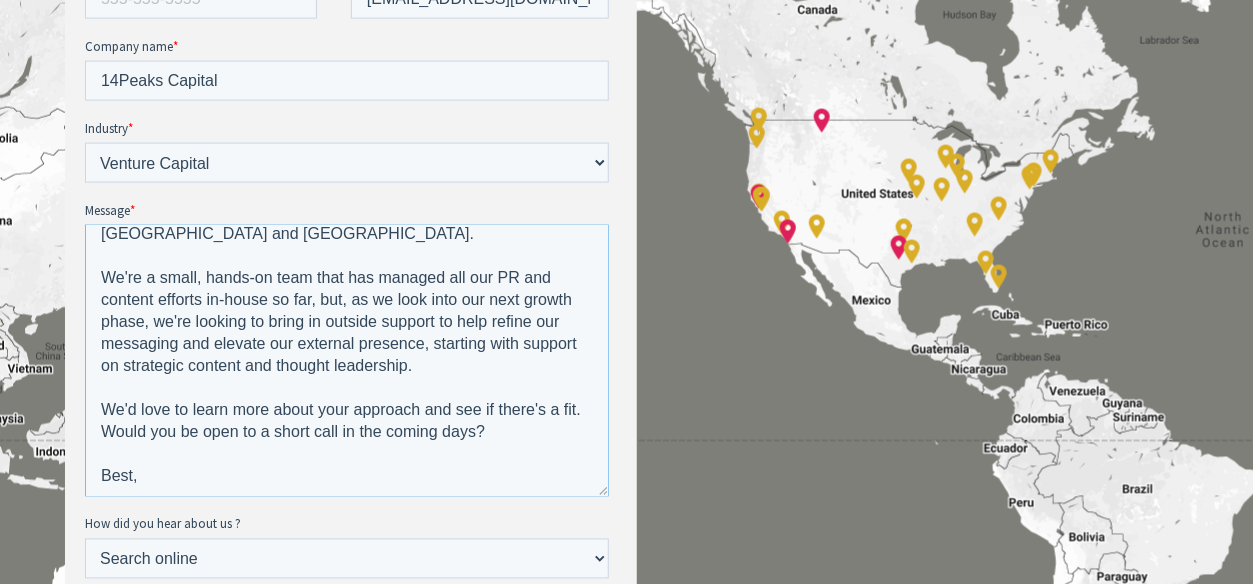 scroll, scrollTop: 999, scrollLeft: 0, axis: vertical 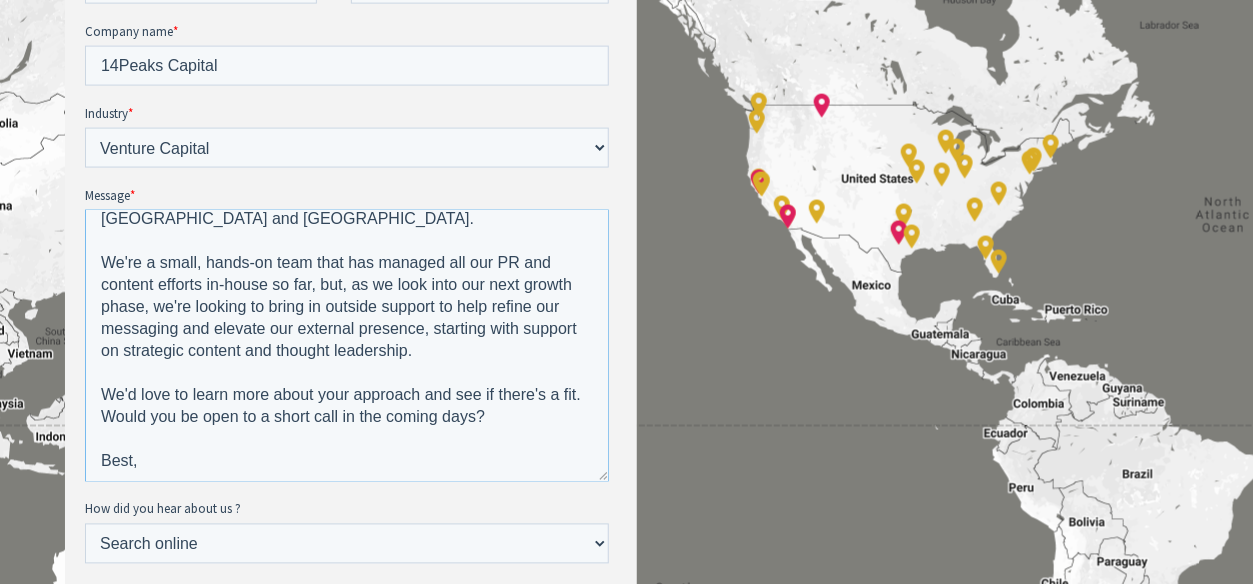 drag, startPoint x: 120, startPoint y: 398, endPoint x: 94, endPoint y: 397, distance: 26.019224 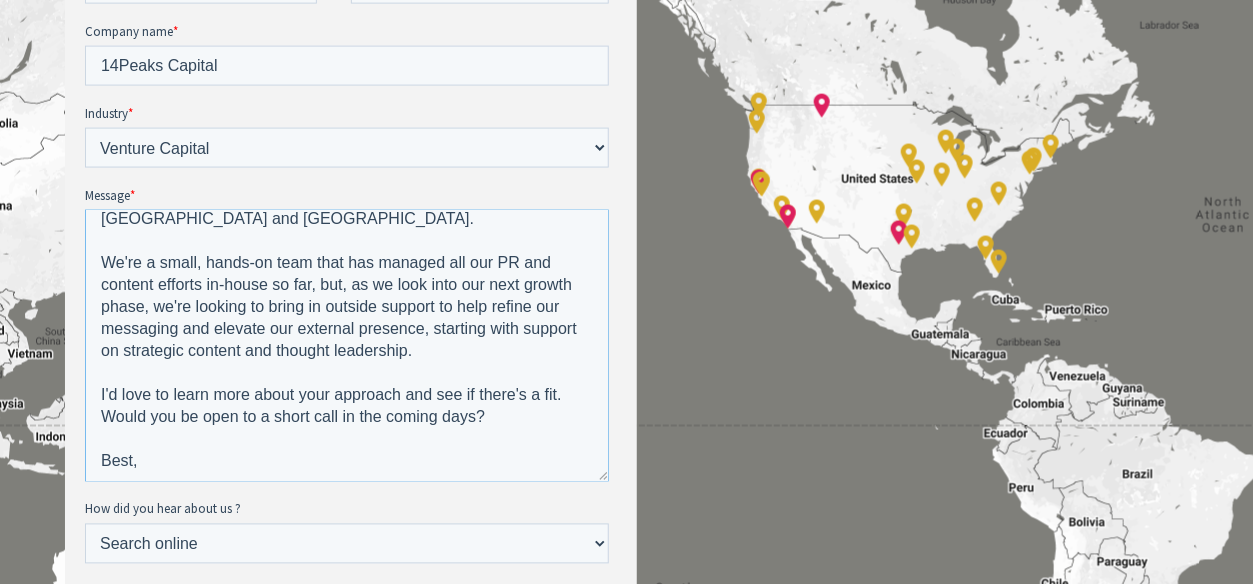 scroll, scrollTop: 1090, scrollLeft: 0, axis: vertical 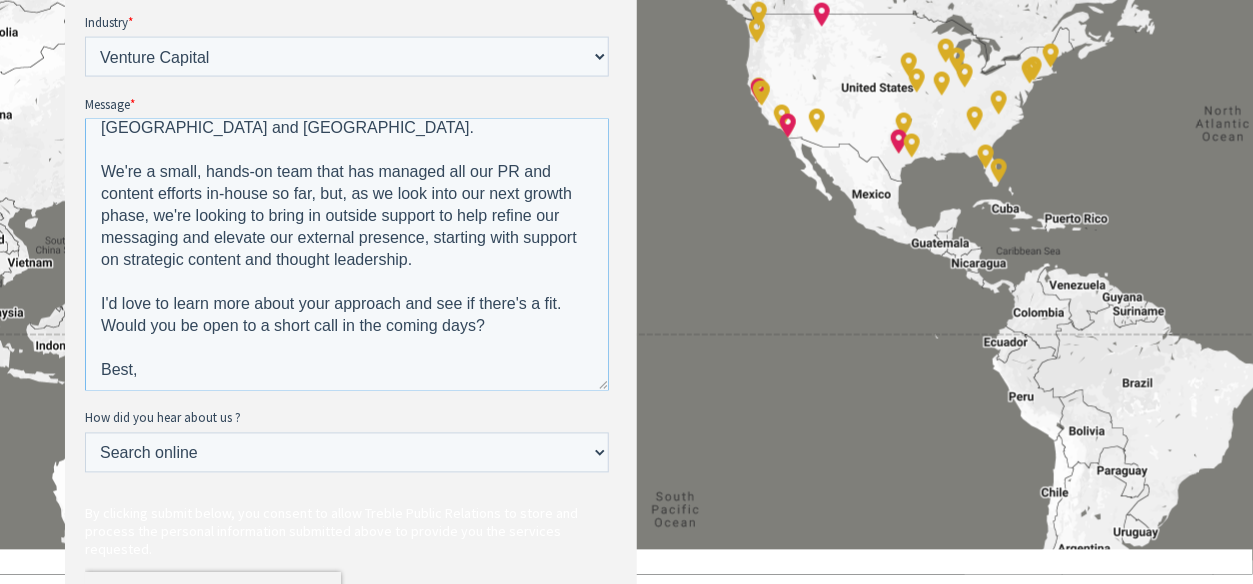 click on "Hi Treble team,
I'm reaching out from 14Peaks Capital, an early-stage VC incorporated in [DATE], investing and with presence in the [GEOGRAPHIC_DATA] and [GEOGRAPHIC_DATA].
We're a small, hands-on team that has managed all our PR and content efforts in-house so far, but, as we look into our next growth phase, we're looking to bring in outside support to help refine our messaging and elevate our external presence, starting with support on strategic content and thought leadership.
I'd love to learn more about your approach and see if there's a fit. Would you be open to a short call in the coming days?
Best," at bounding box center [346, 256] 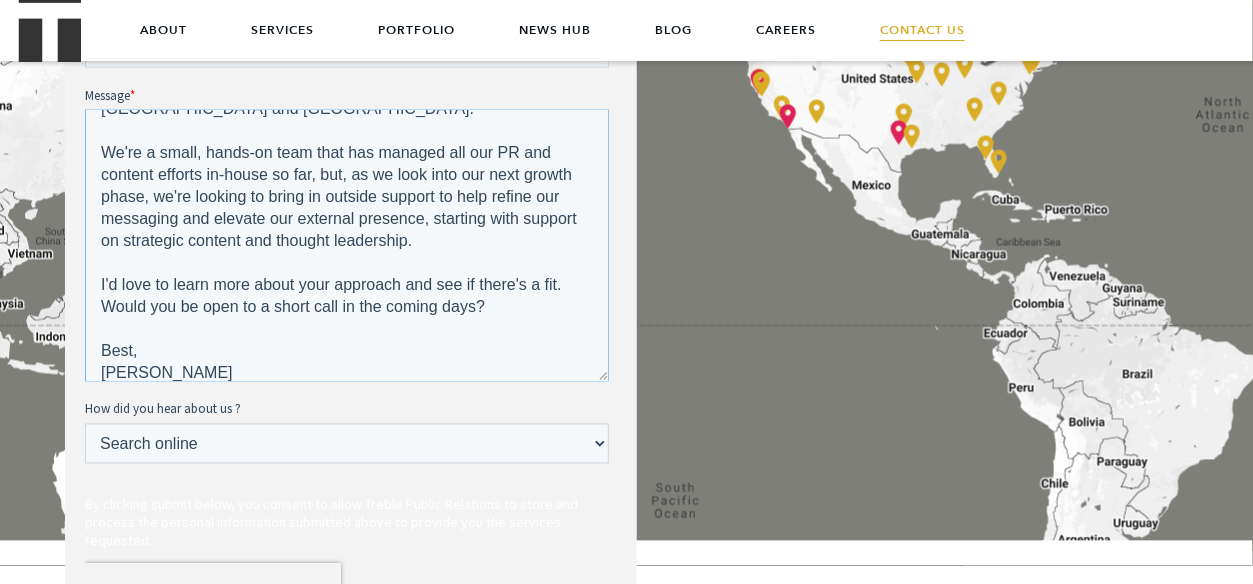 scroll, scrollTop: 1090, scrollLeft: 0, axis: vertical 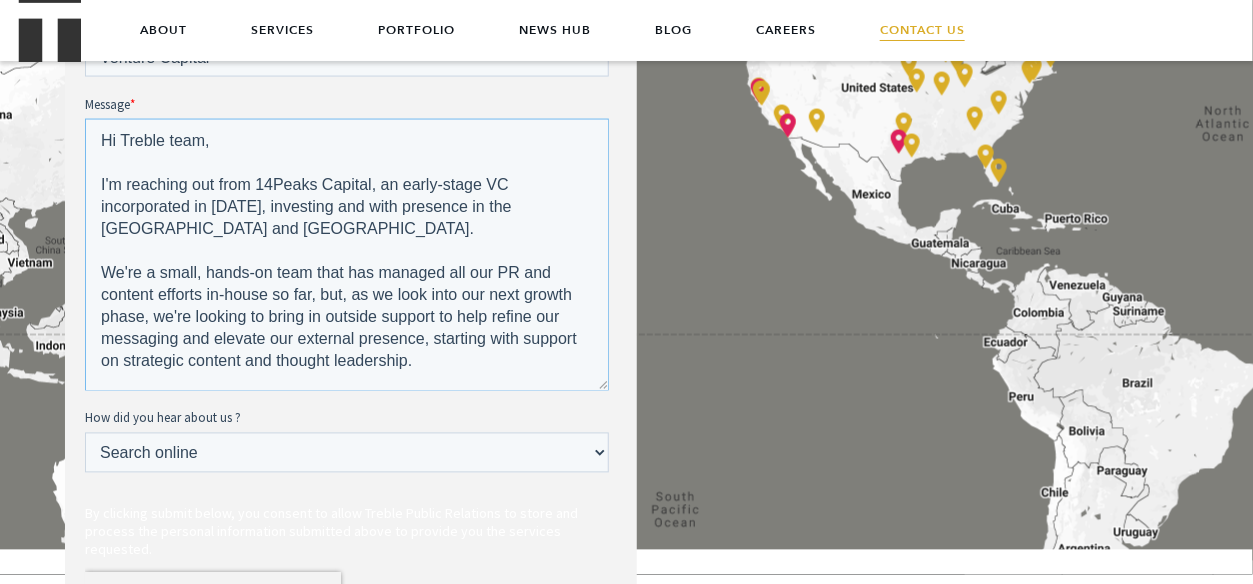 drag, startPoint x: 138, startPoint y: 382, endPoint x: 160, endPoint y: -126, distance: 508.47617 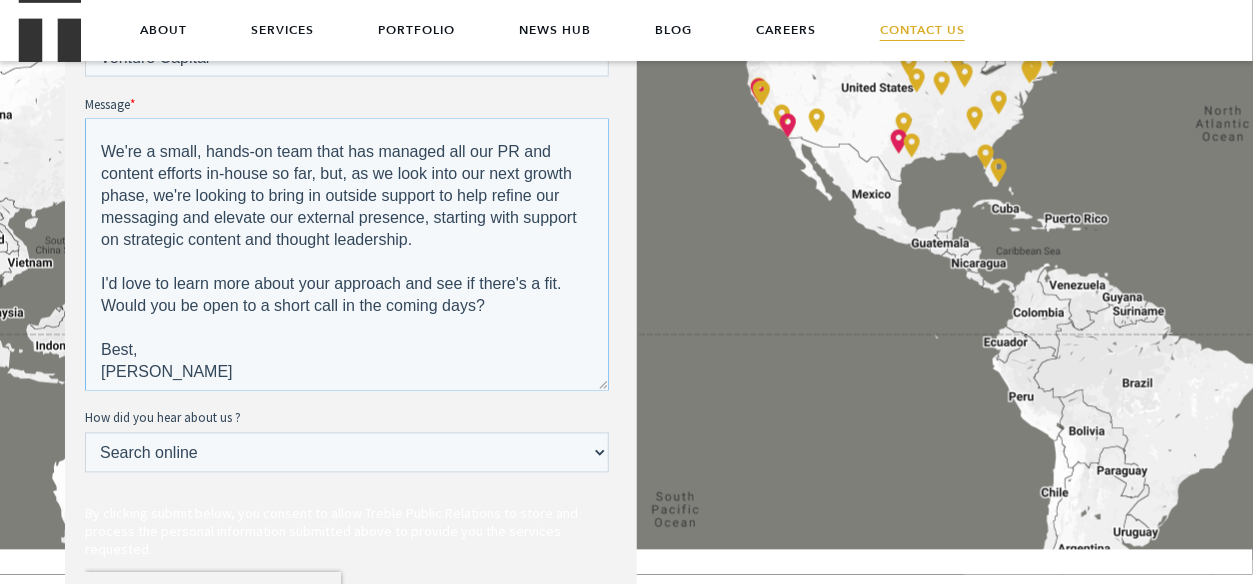scroll, scrollTop: 123, scrollLeft: 0, axis: vertical 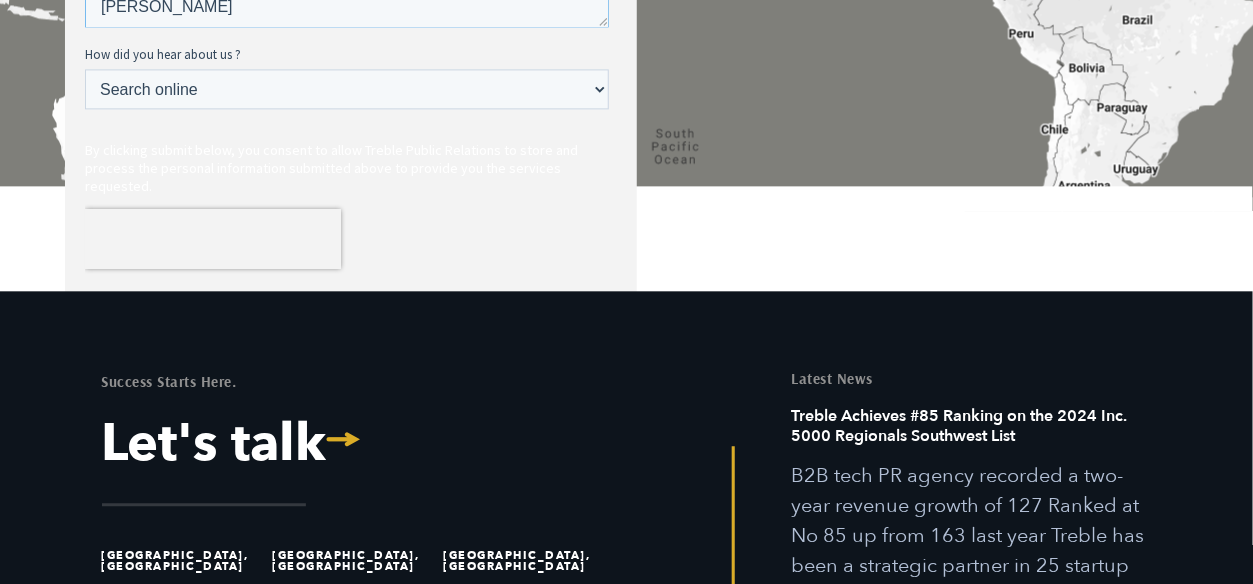 type on "Hi Treble team,
I'm reaching out from 14Peaks Capital, an early-stage VC incorporated in [DATE], investing and with presence in the [GEOGRAPHIC_DATA] and [GEOGRAPHIC_DATA].
We're a small, hands-on team that has managed all our PR and content efforts in-house so far, but, as we look into our next growth phase, we're looking to bring in outside support to help refine our messaging and elevate our external presence, starting with support on strategic content and thought leadership.
I'd love to learn more about your approach and see if there's a fit. Would you be open to a short call in the coming days?
Best,
[PERSON_NAME]" 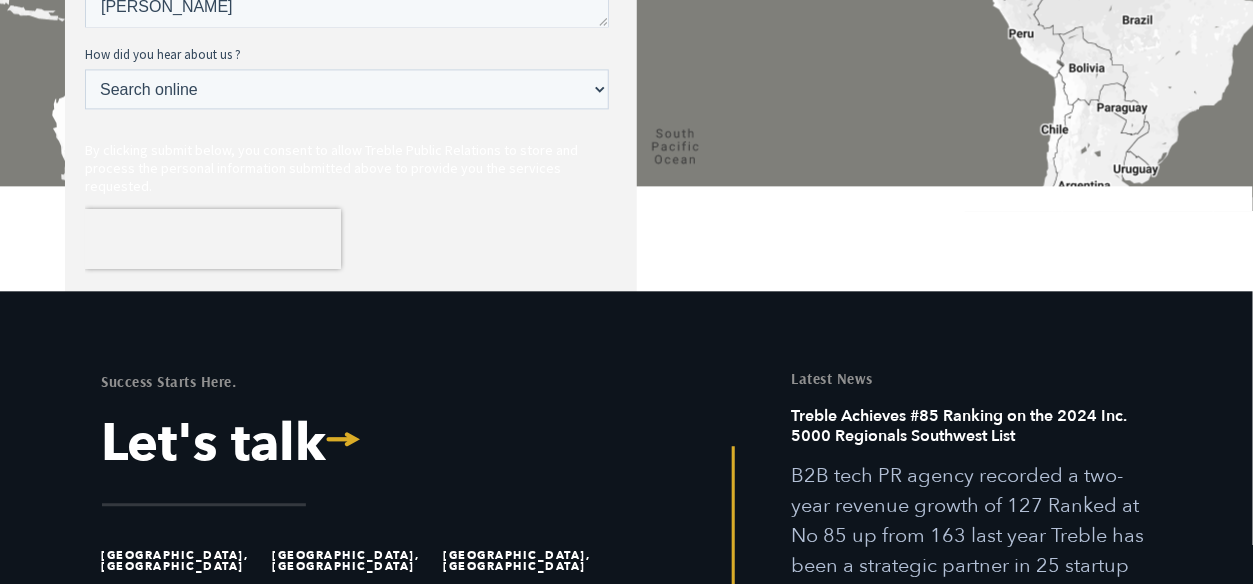 click on "Submit" at bounding box center [138, 327] 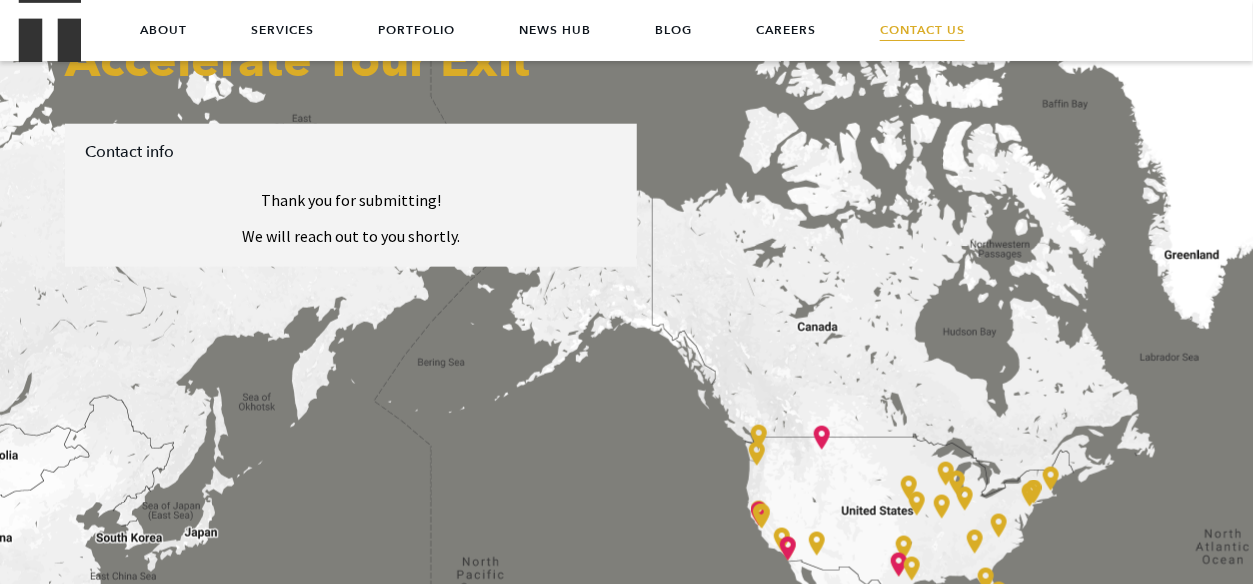scroll, scrollTop: 454, scrollLeft: 0, axis: vertical 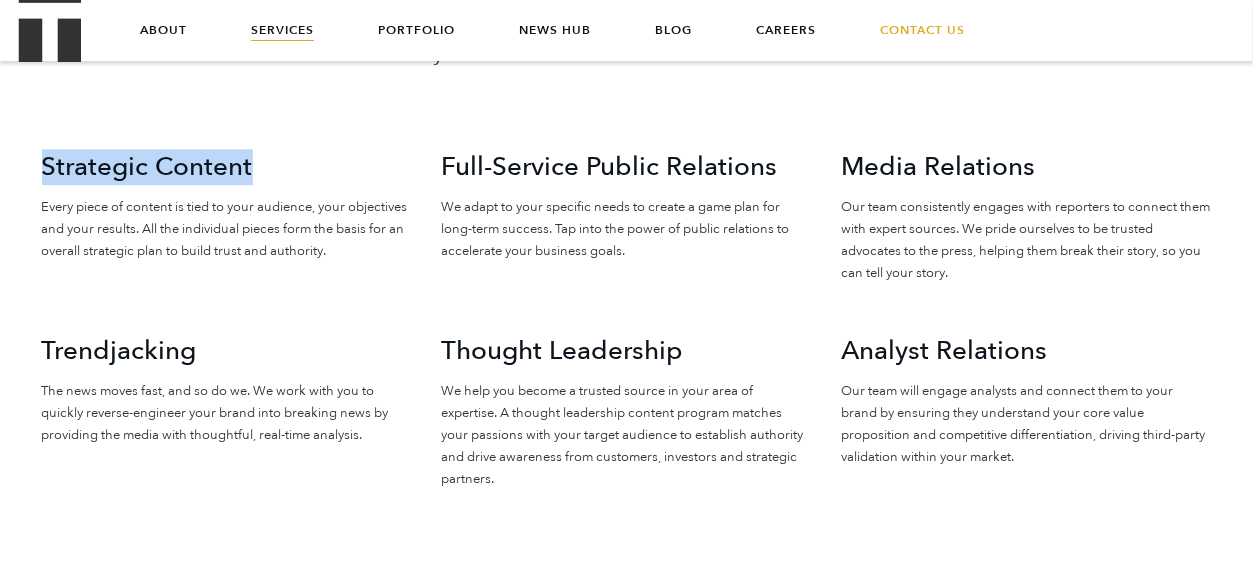 drag, startPoint x: 42, startPoint y: 127, endPoint x: 267, endPoint y: 139, distance: 225.31978 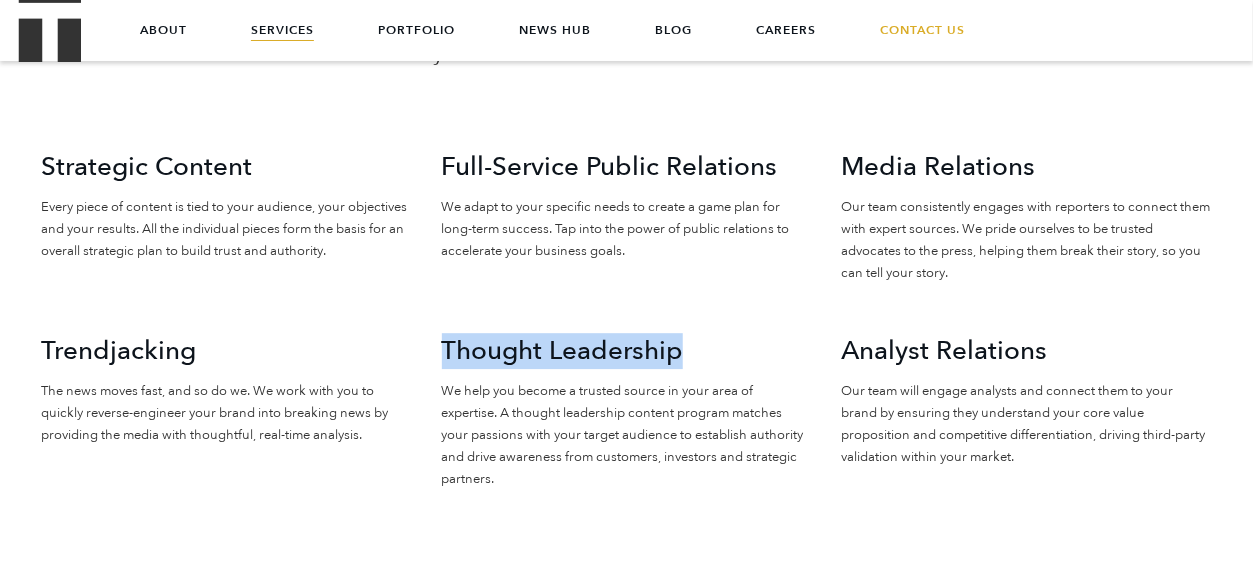 drag, startPoint x: 444, startPoint y: 318, endPoint x: 705, endPoint y: 309, distance: 261.15512 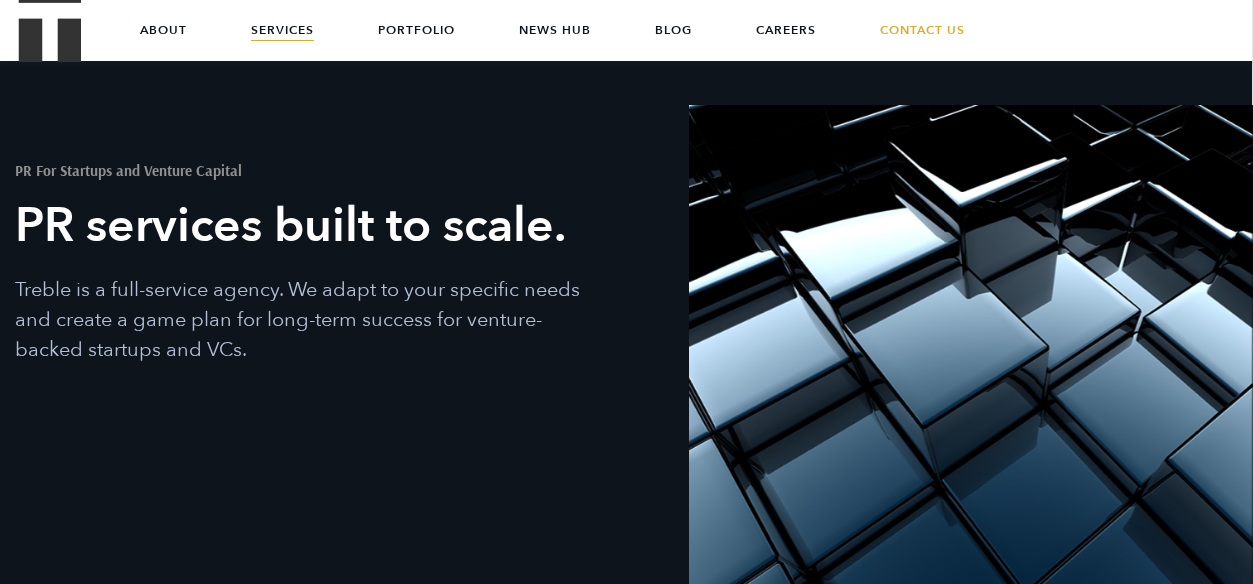 scroll, scrollTop: 0, scrollLeft: 0, axis: both 